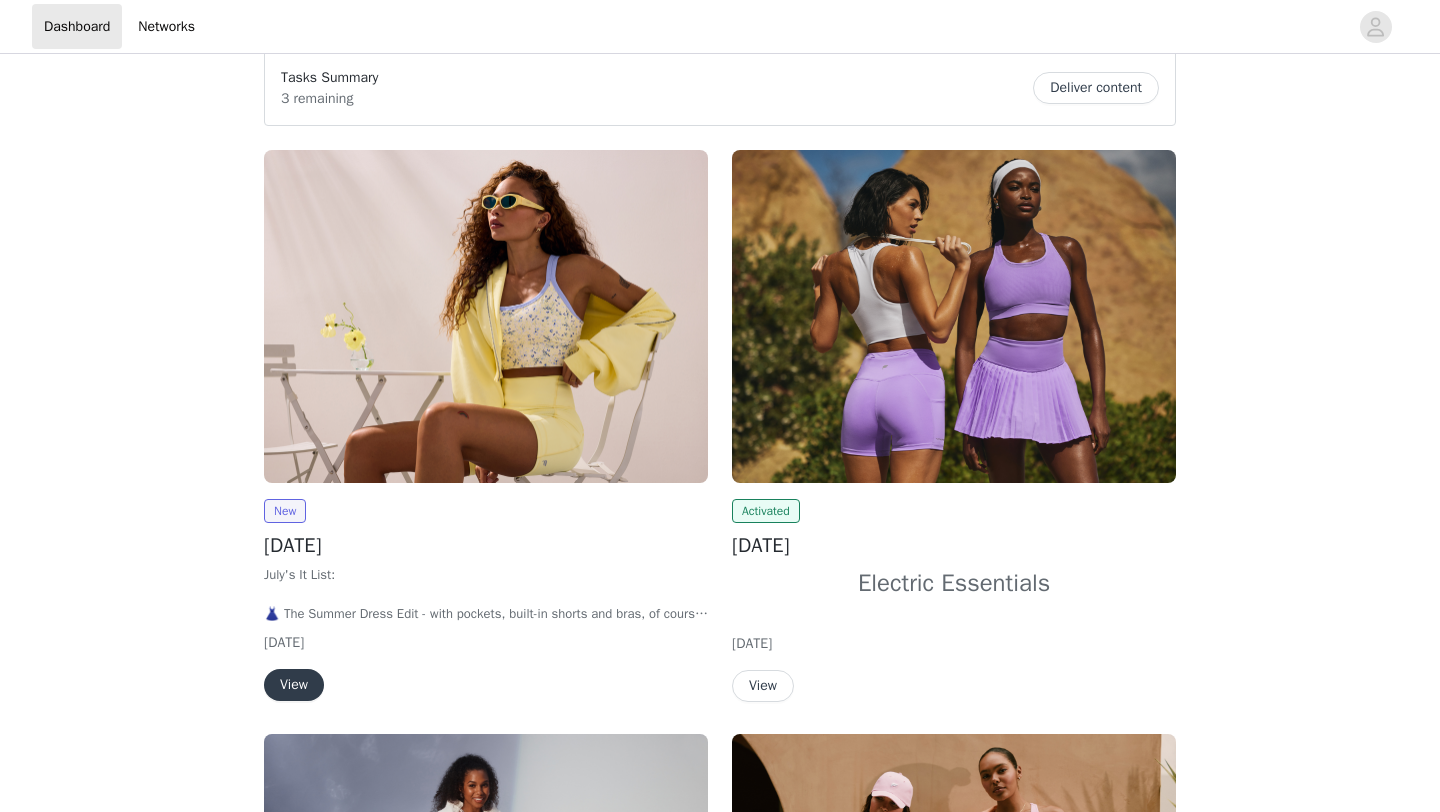 scroll, scrollTop: 168, scrollLeft: 0, axis: vertical 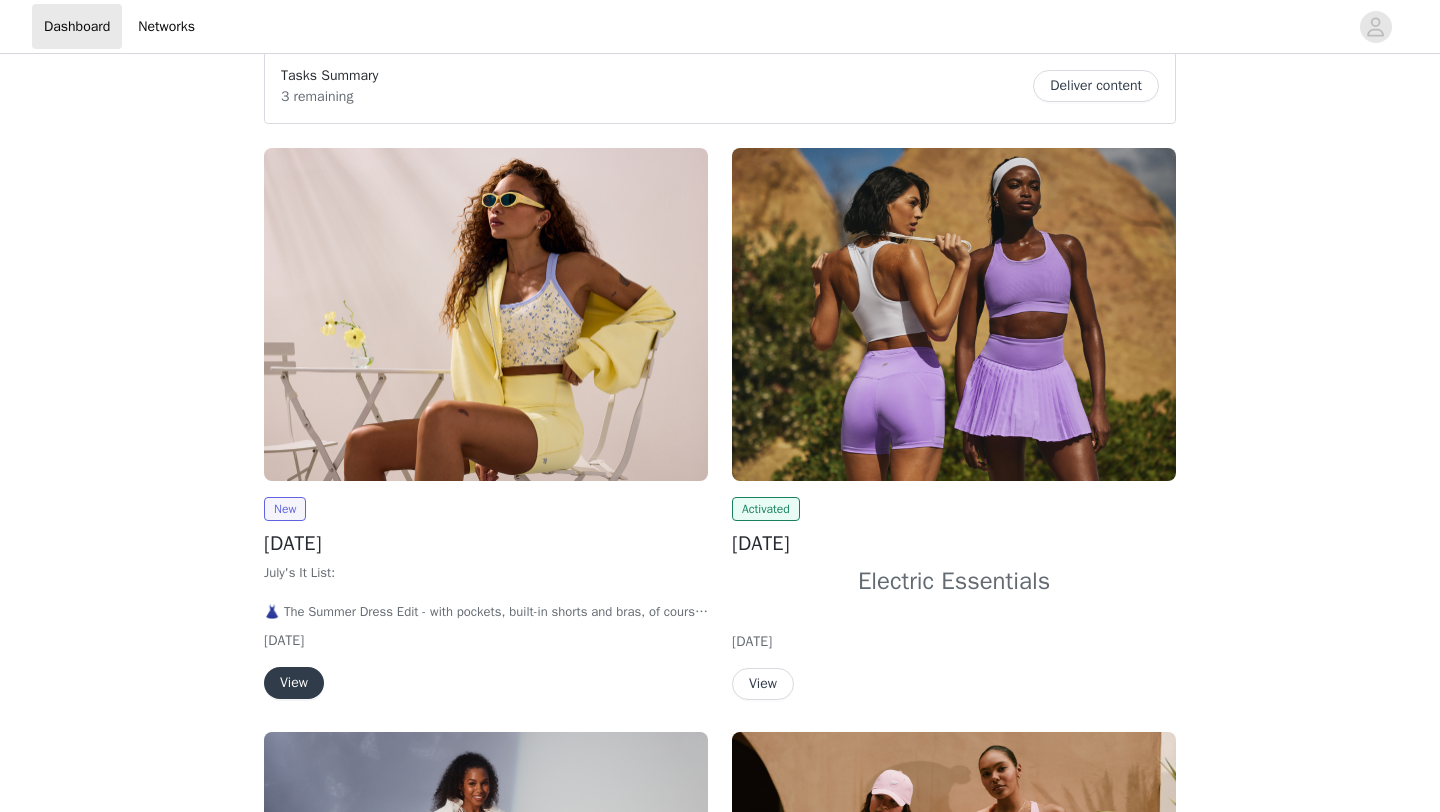 click on "View" at bounding box center (294, 683) 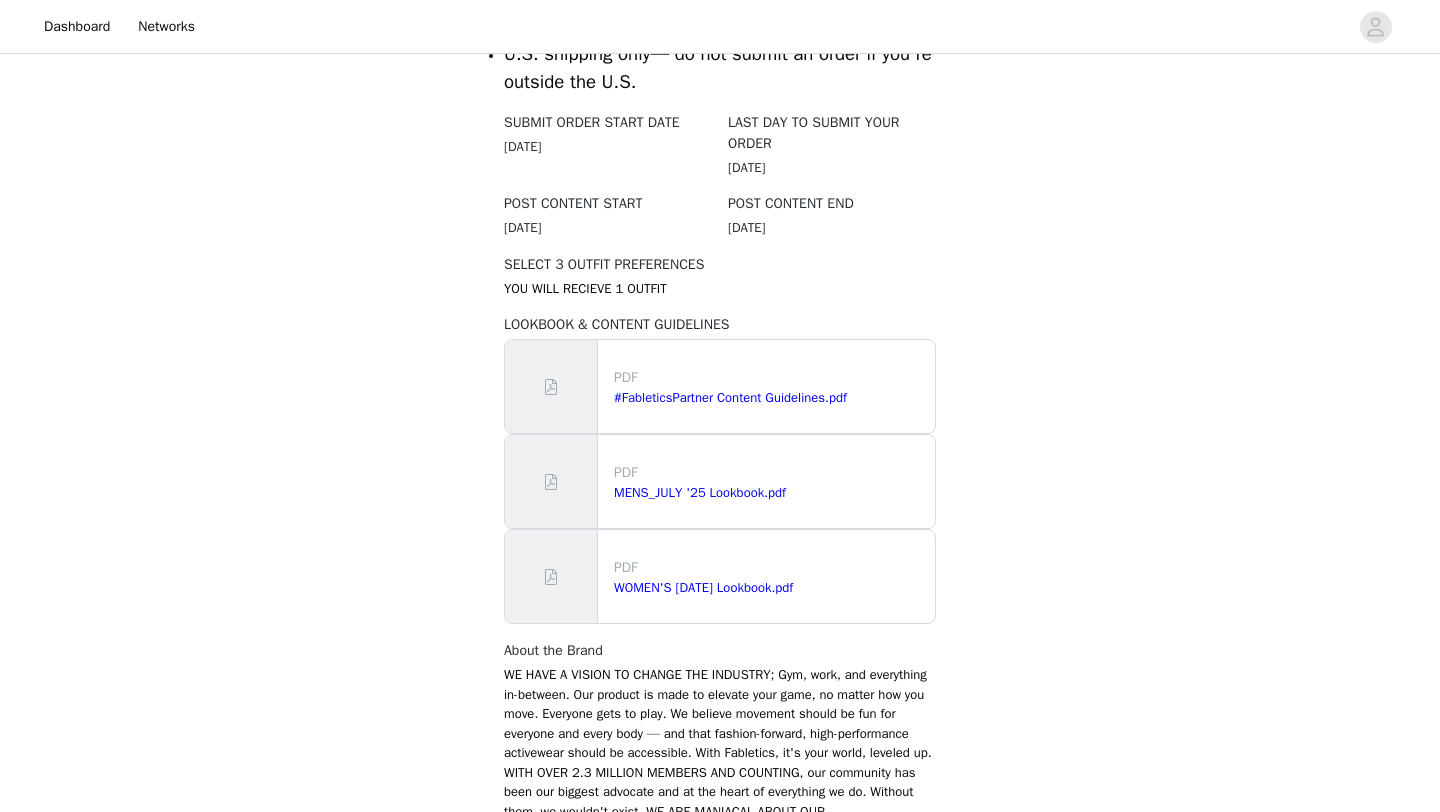 scroll, scrollTop: 1322, scrollLeft: 0, axis: vertical 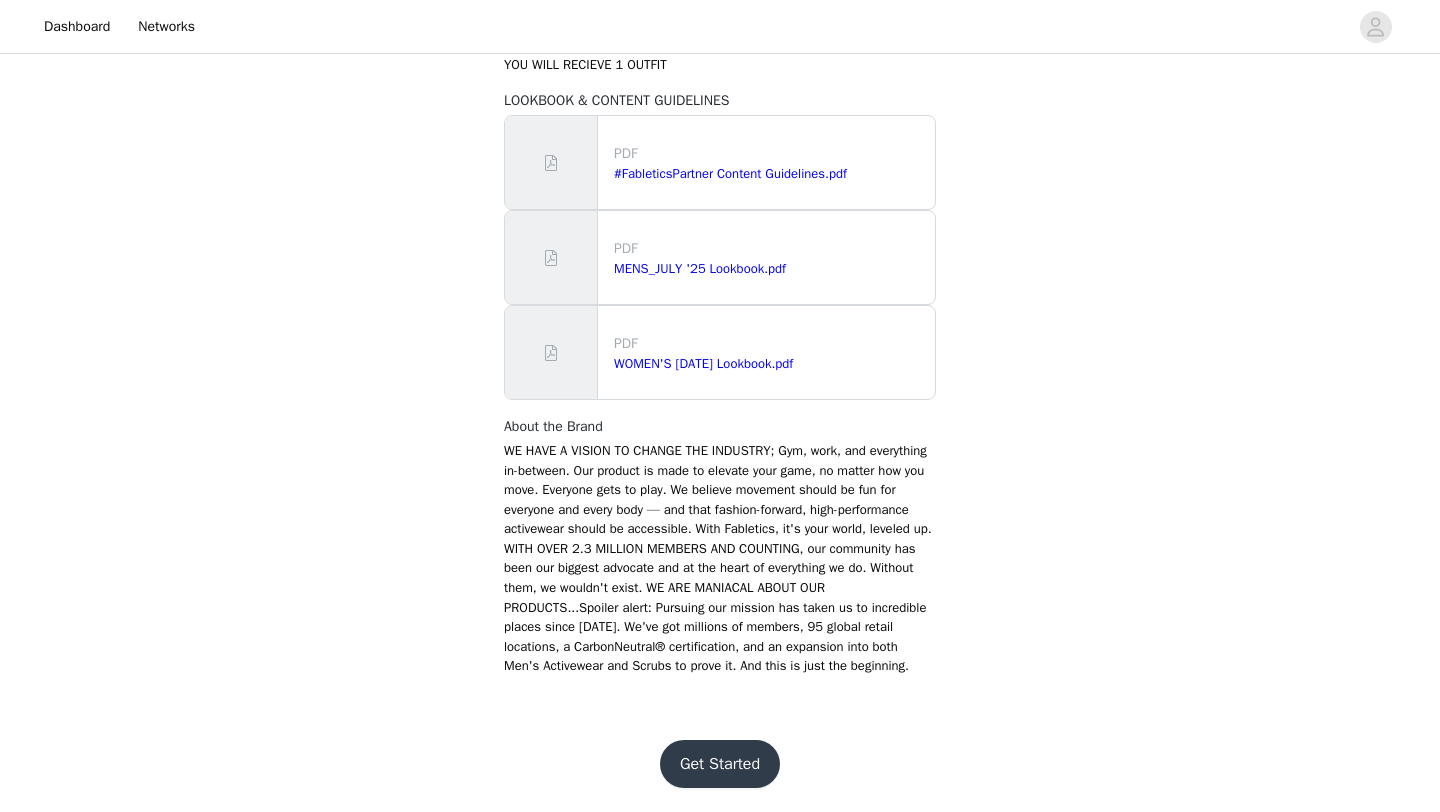 click on "Get Started" at bounding box center (720, 764) 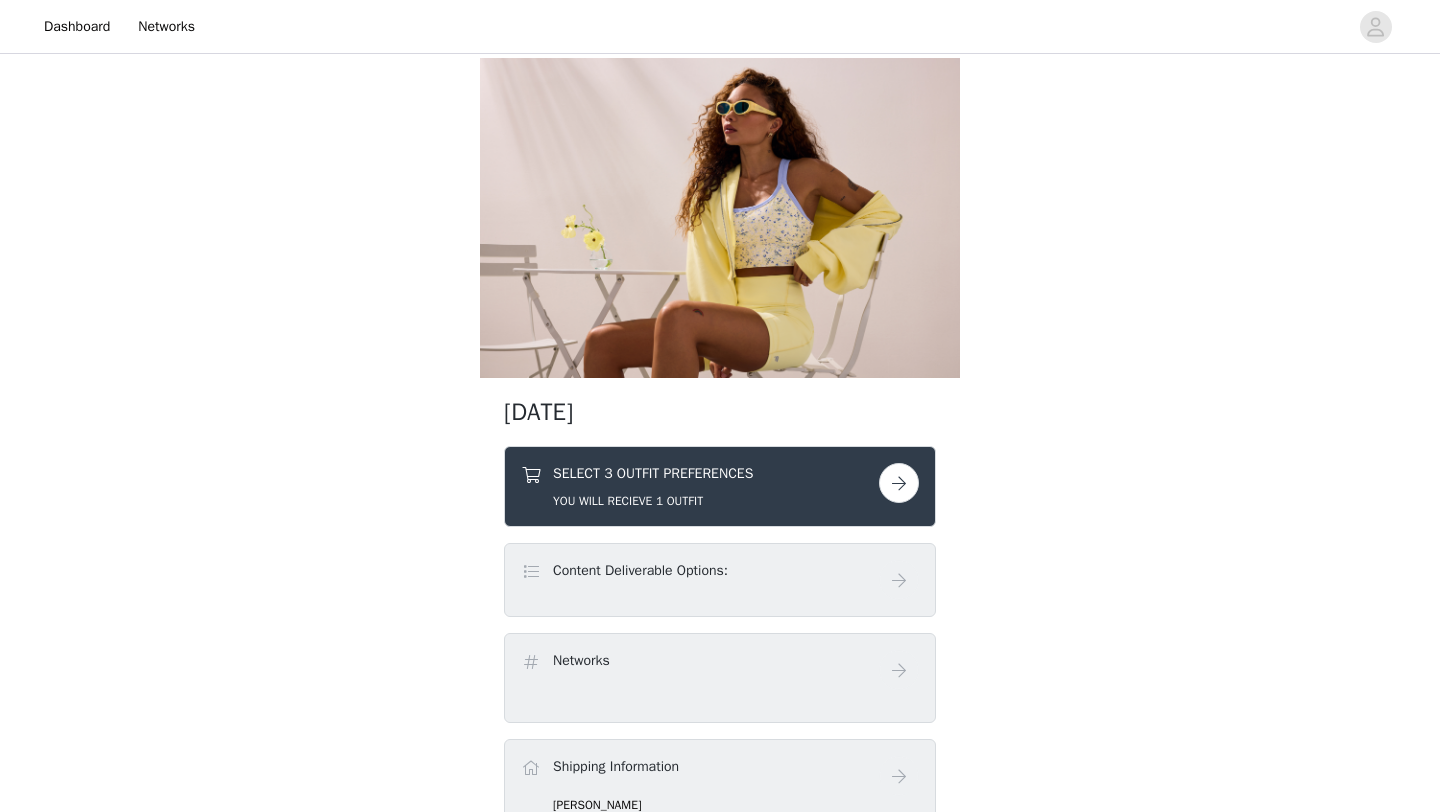 click at bounding box center [899, 483] 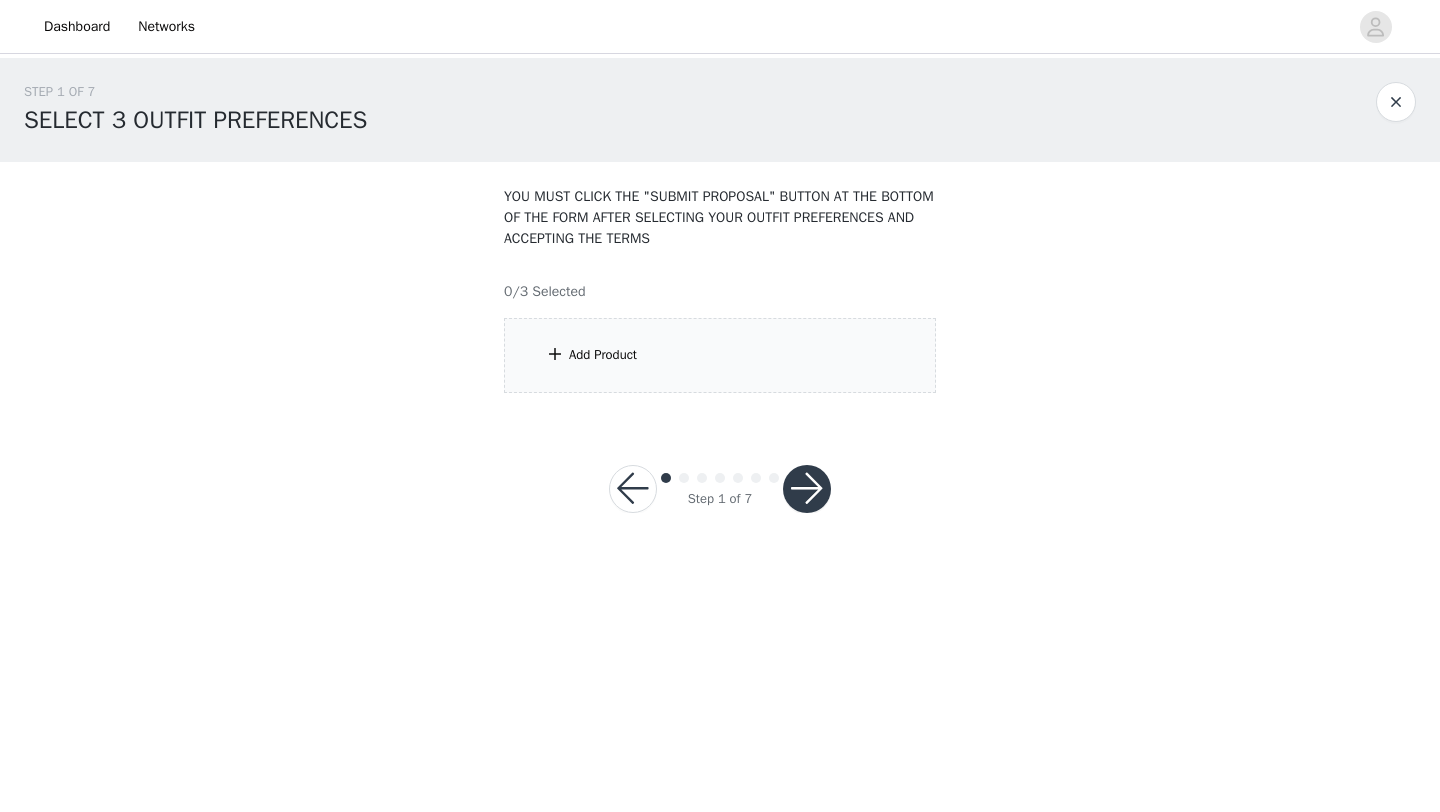 click on "Add Product" at bounding box center (720, 355) 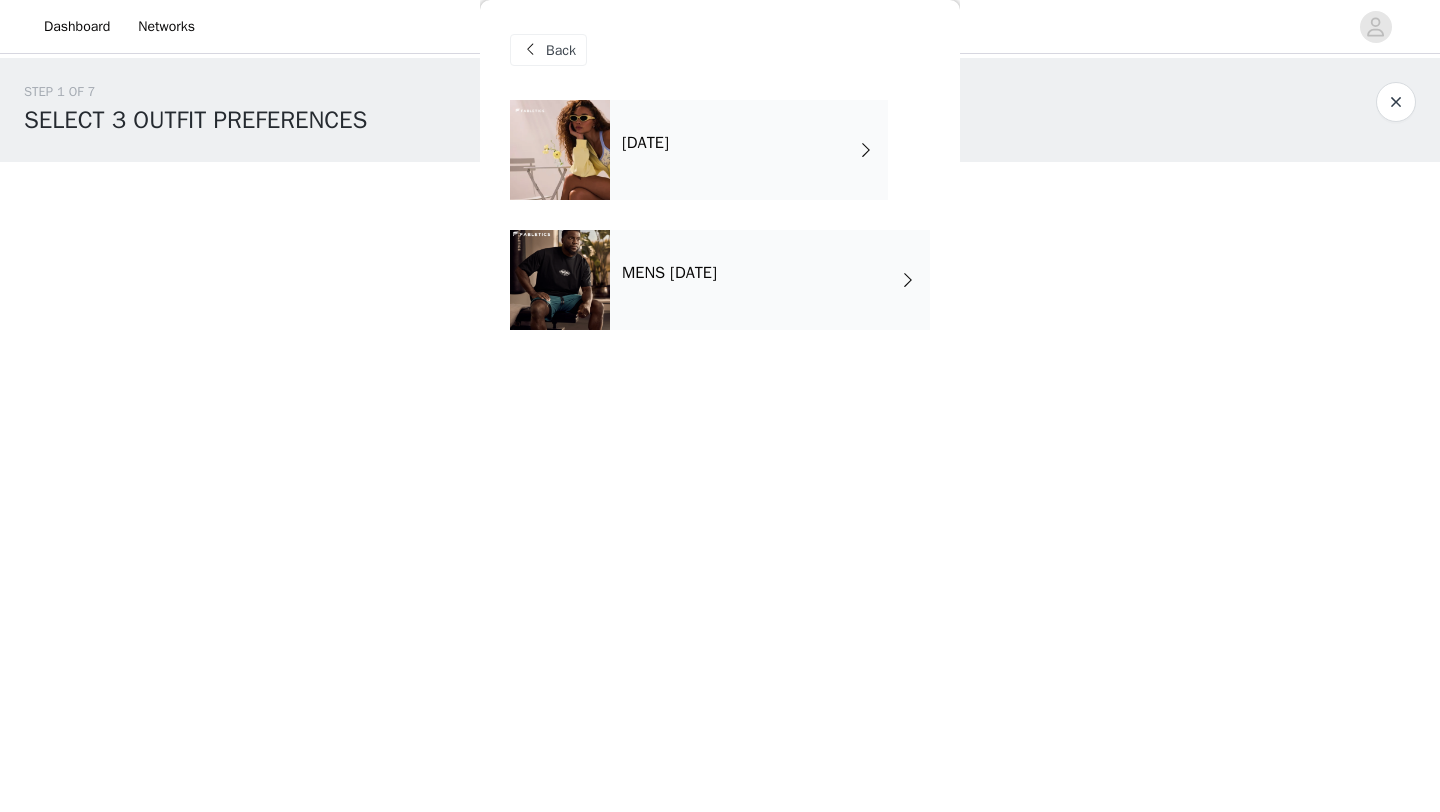 click on "[DATE]" at bounding box center [749, 150] 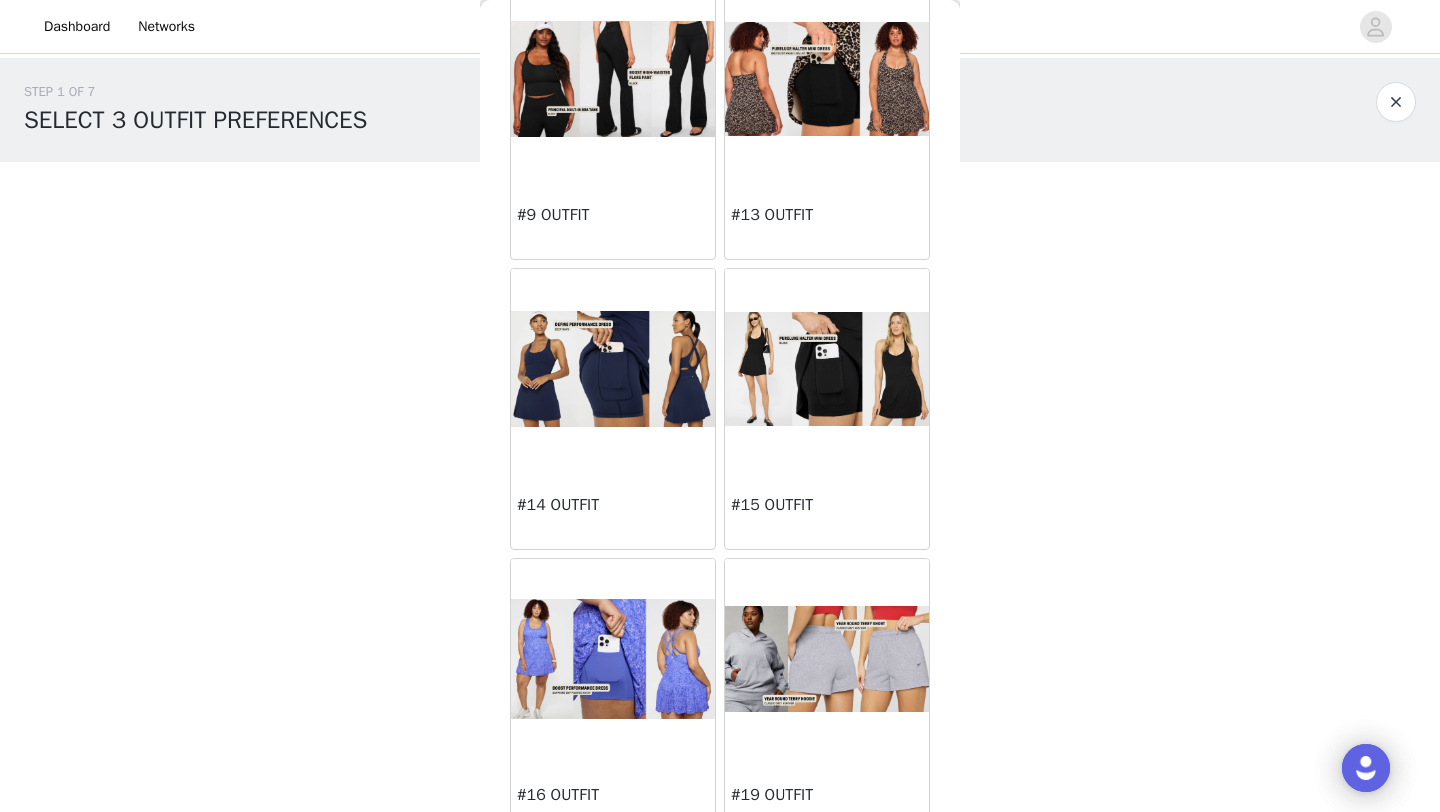 scroll, scrollTop: 927, scrollLeft: 0, axis: vertical 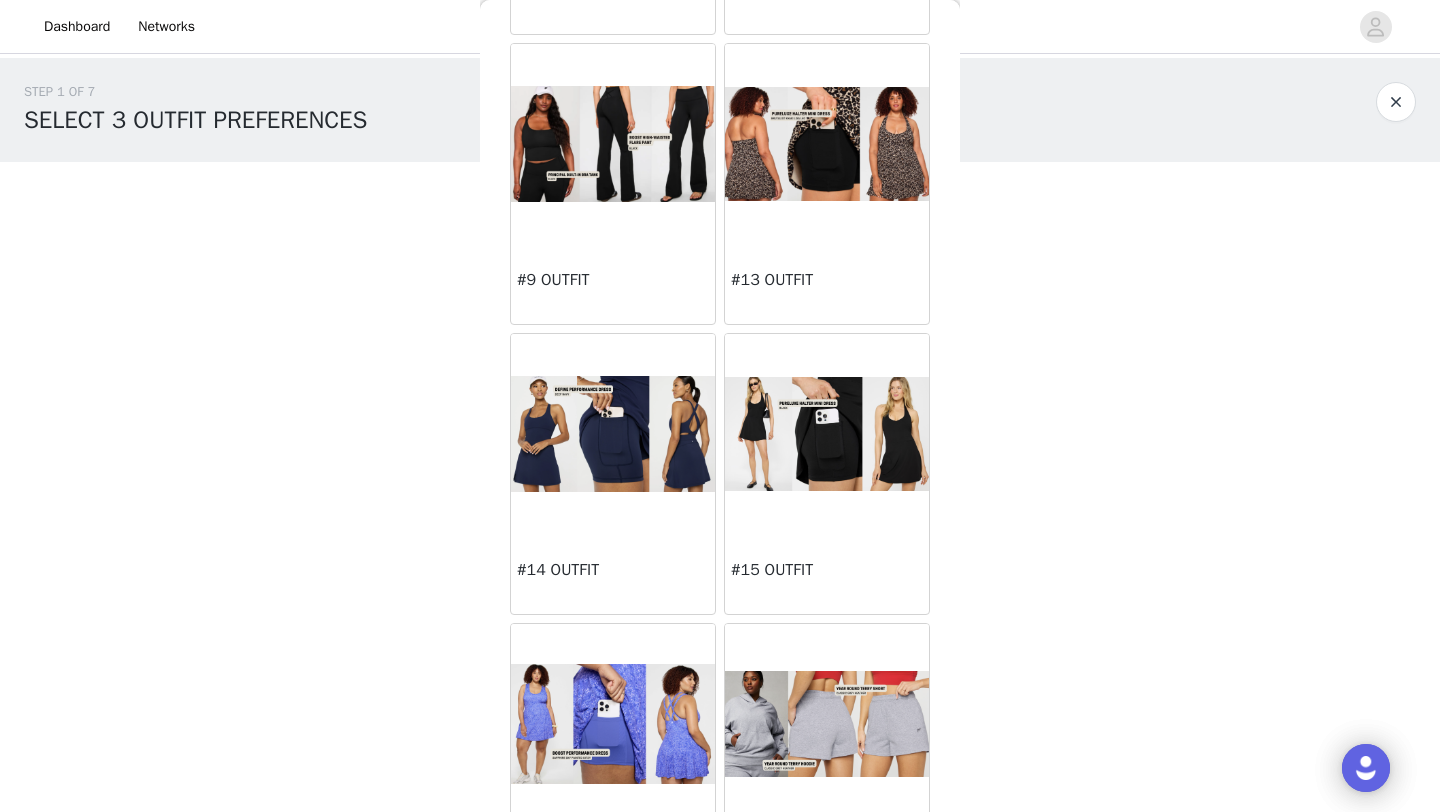 click at bounding box center [827, 144] 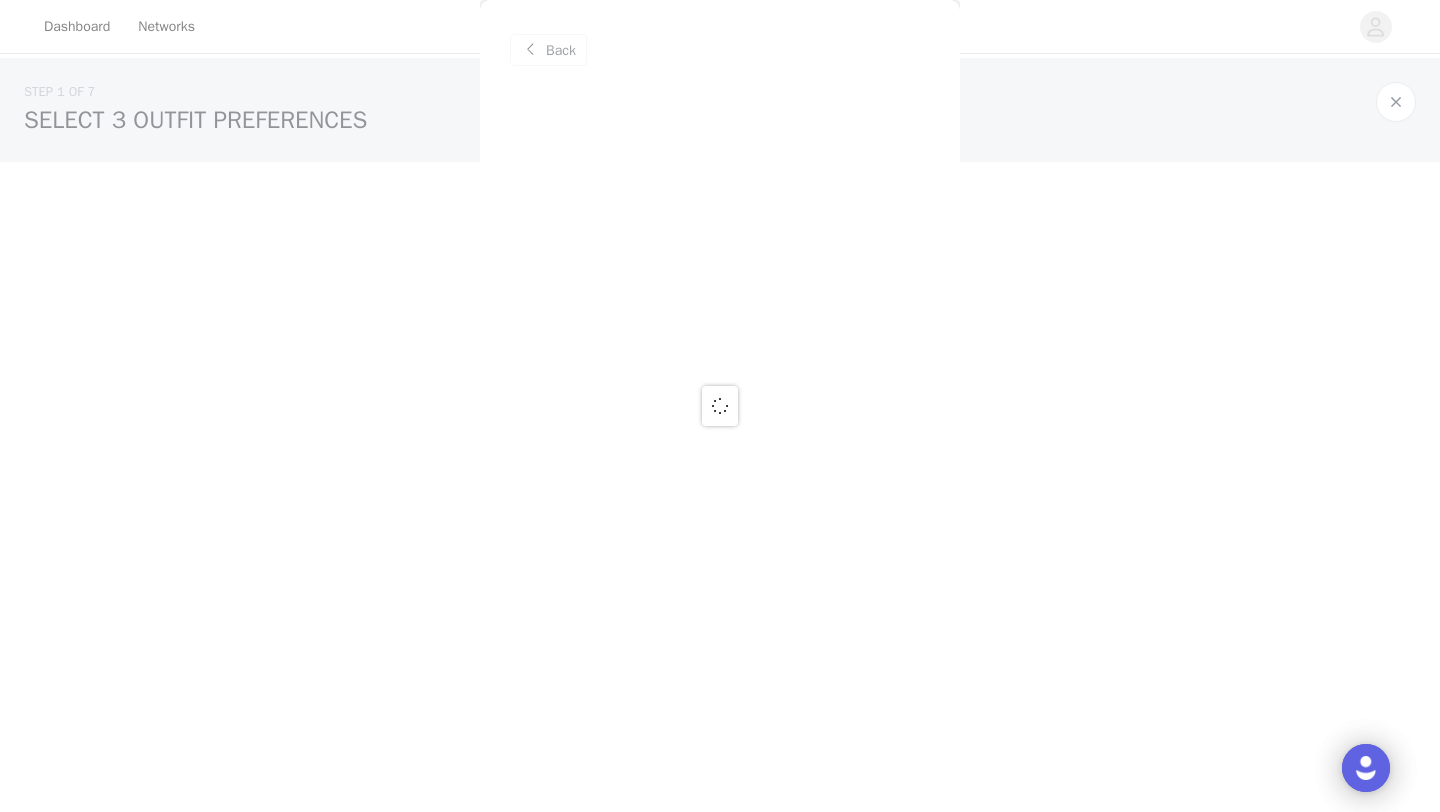 scroll, scrollTop: 0, scrollLeft: 0, axis: both 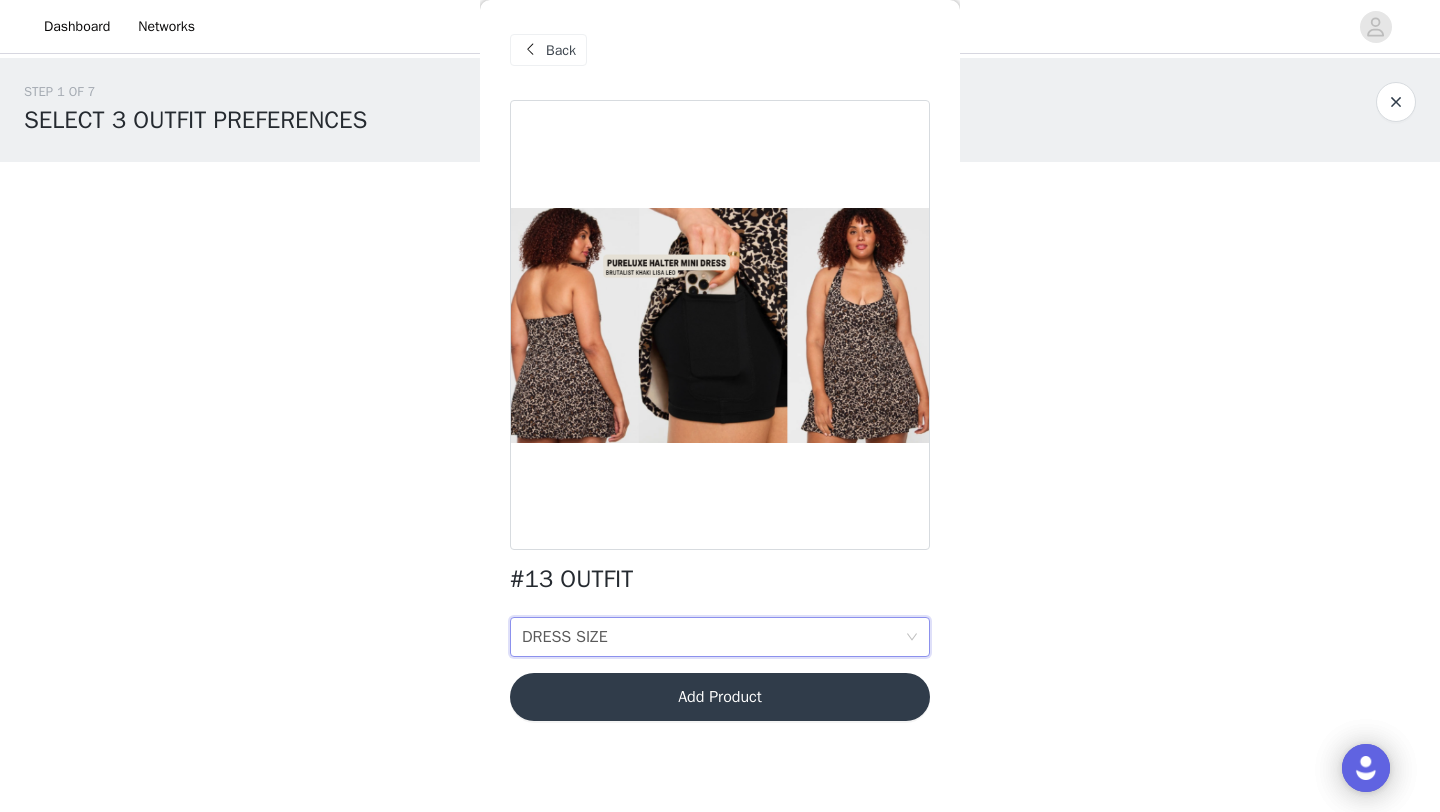 click on "DRESS SIZE DRESS SIZE" at bounding box center (713, 637) 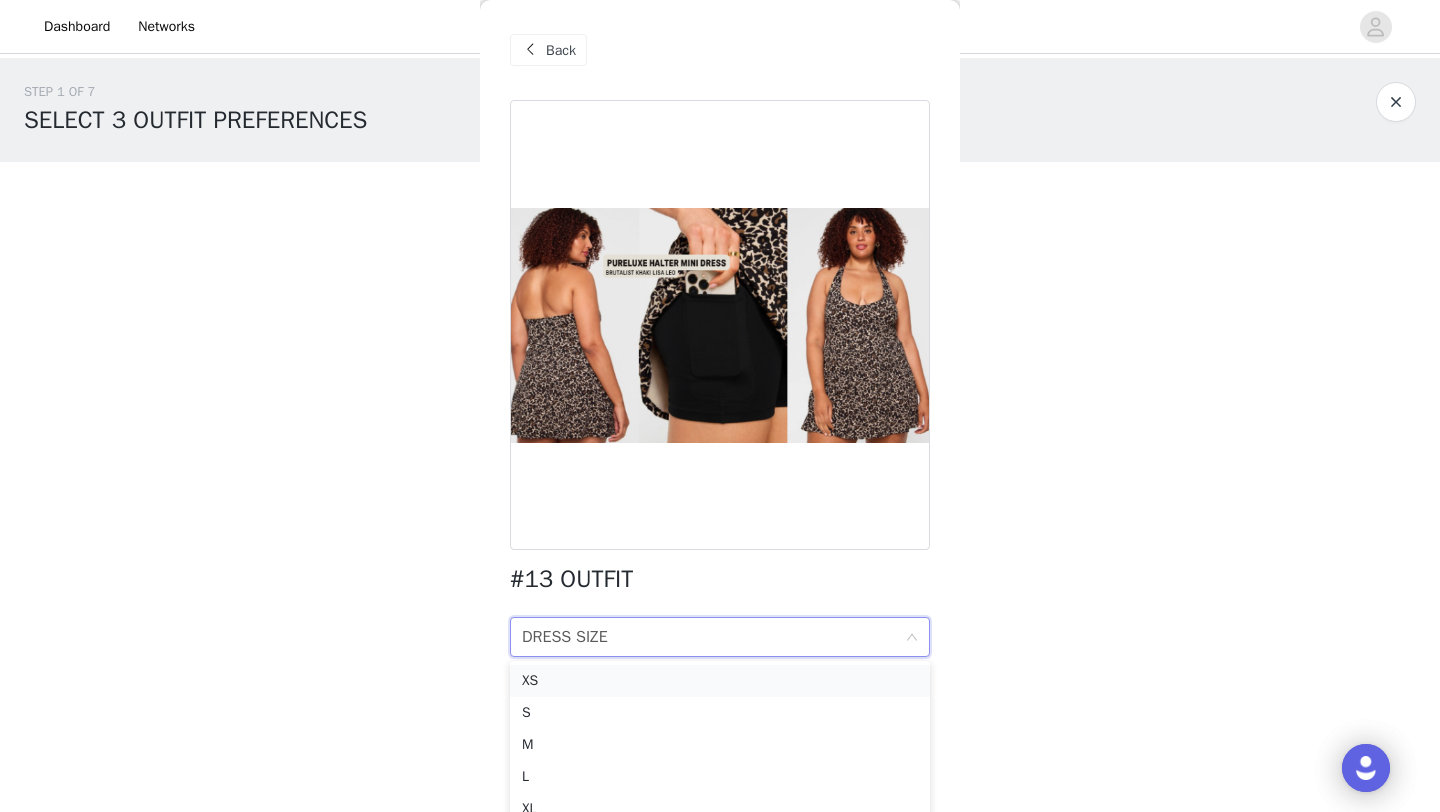 click on "XS" at bounding box center [720, 681] 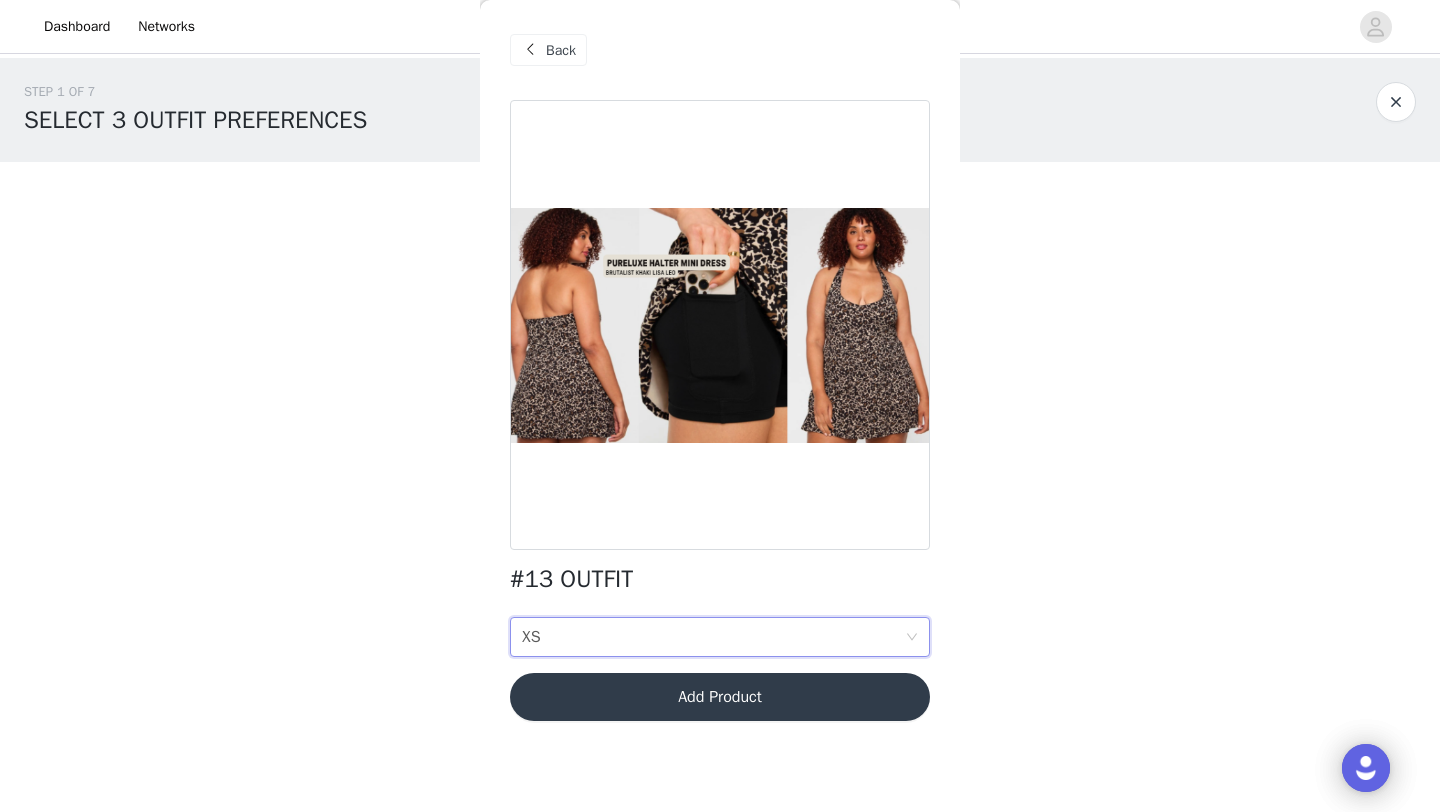 click on "Add Product" at bounding box center (720, 697) 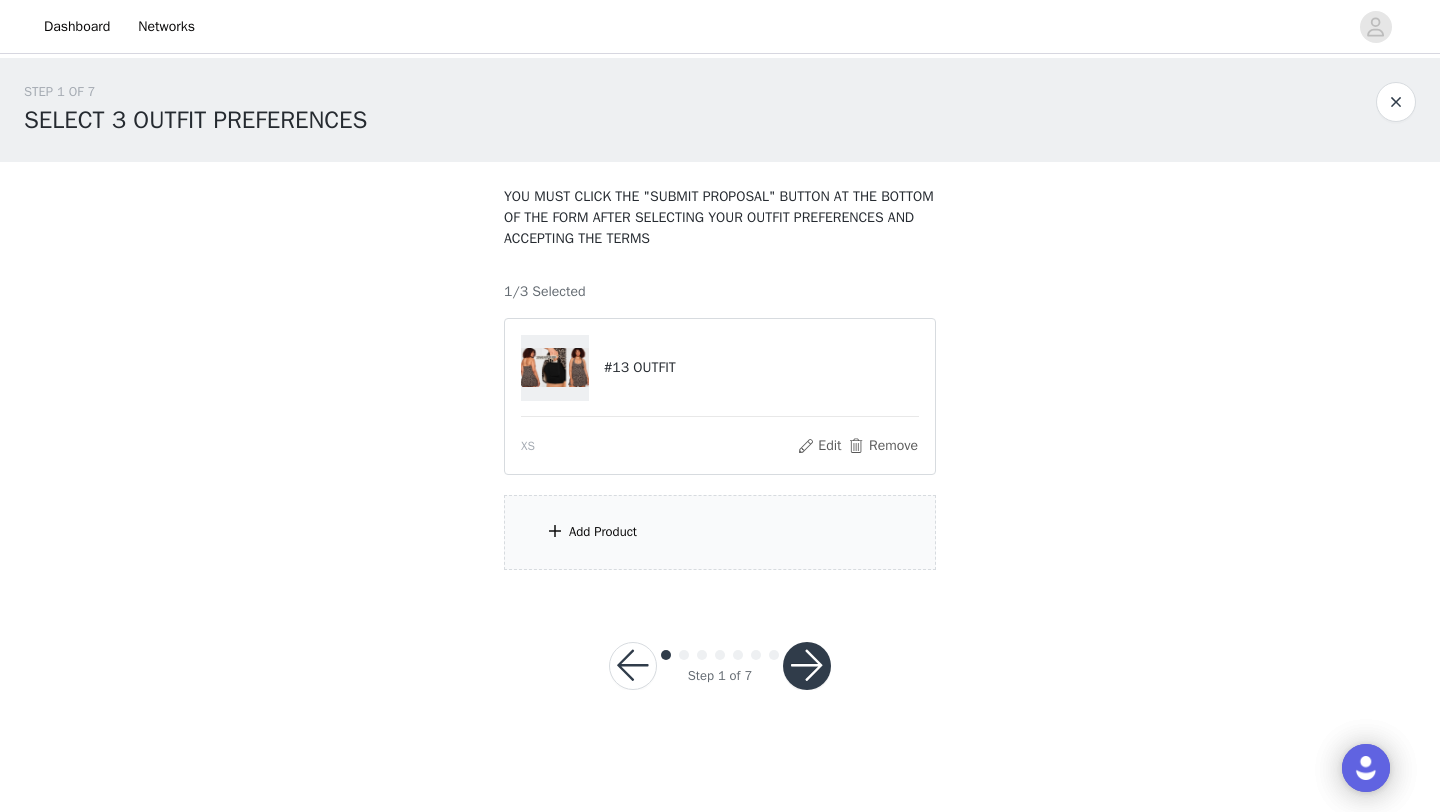click on "Add Product" at bounding box center (603, 532) 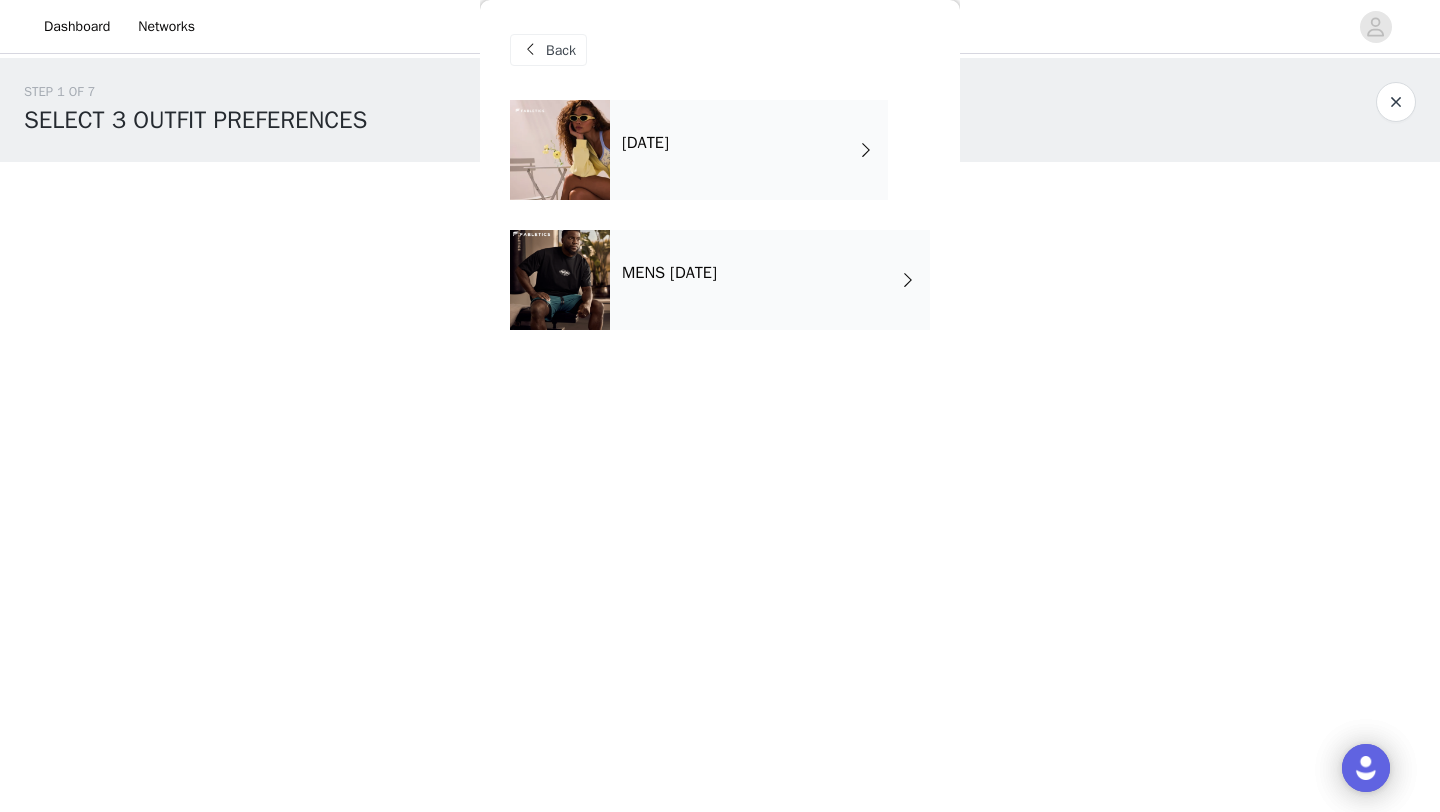 click on "[DATE]" at bounding box center (749, 150) 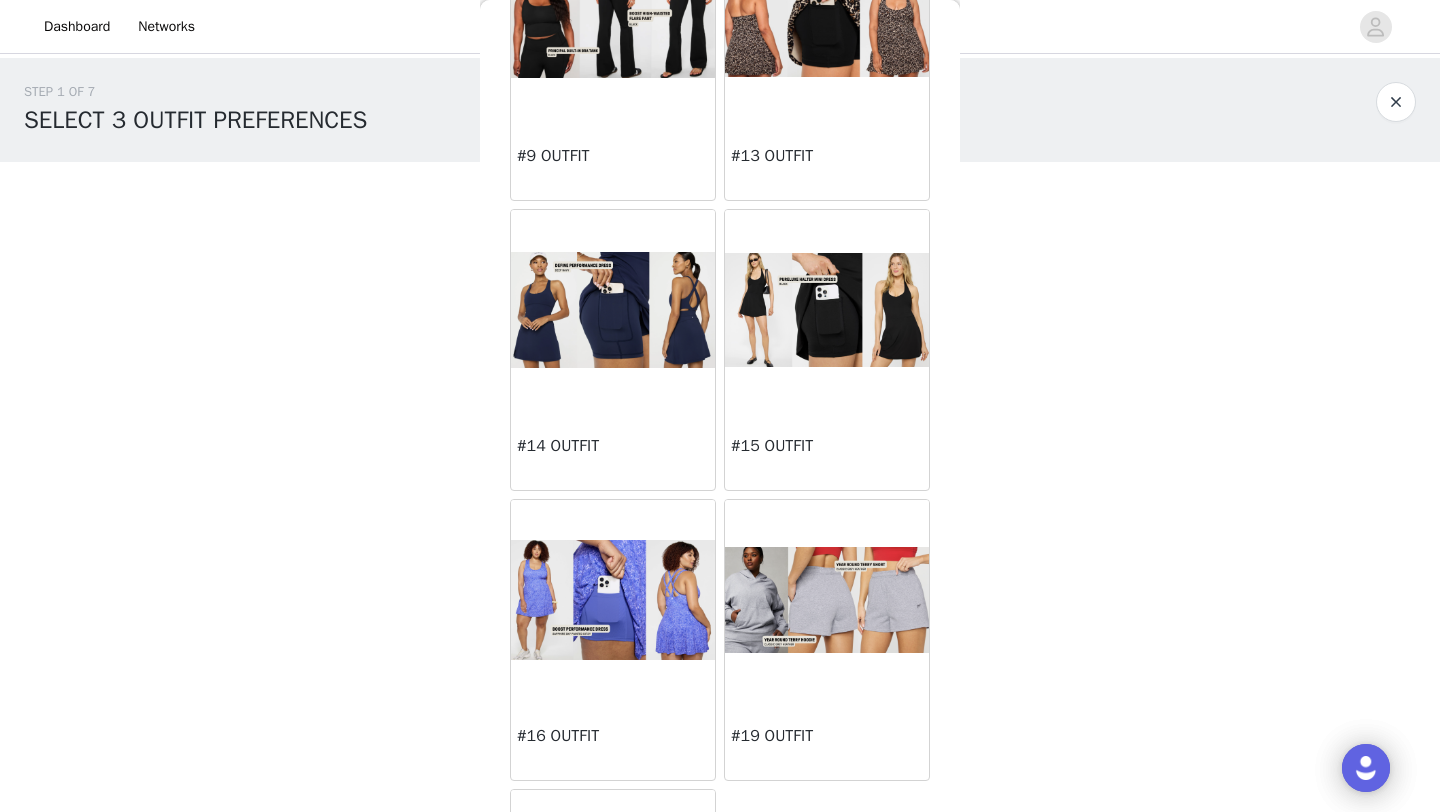 scroll, scrollTop: 1057, scrollLeft: 0, axis: vertical 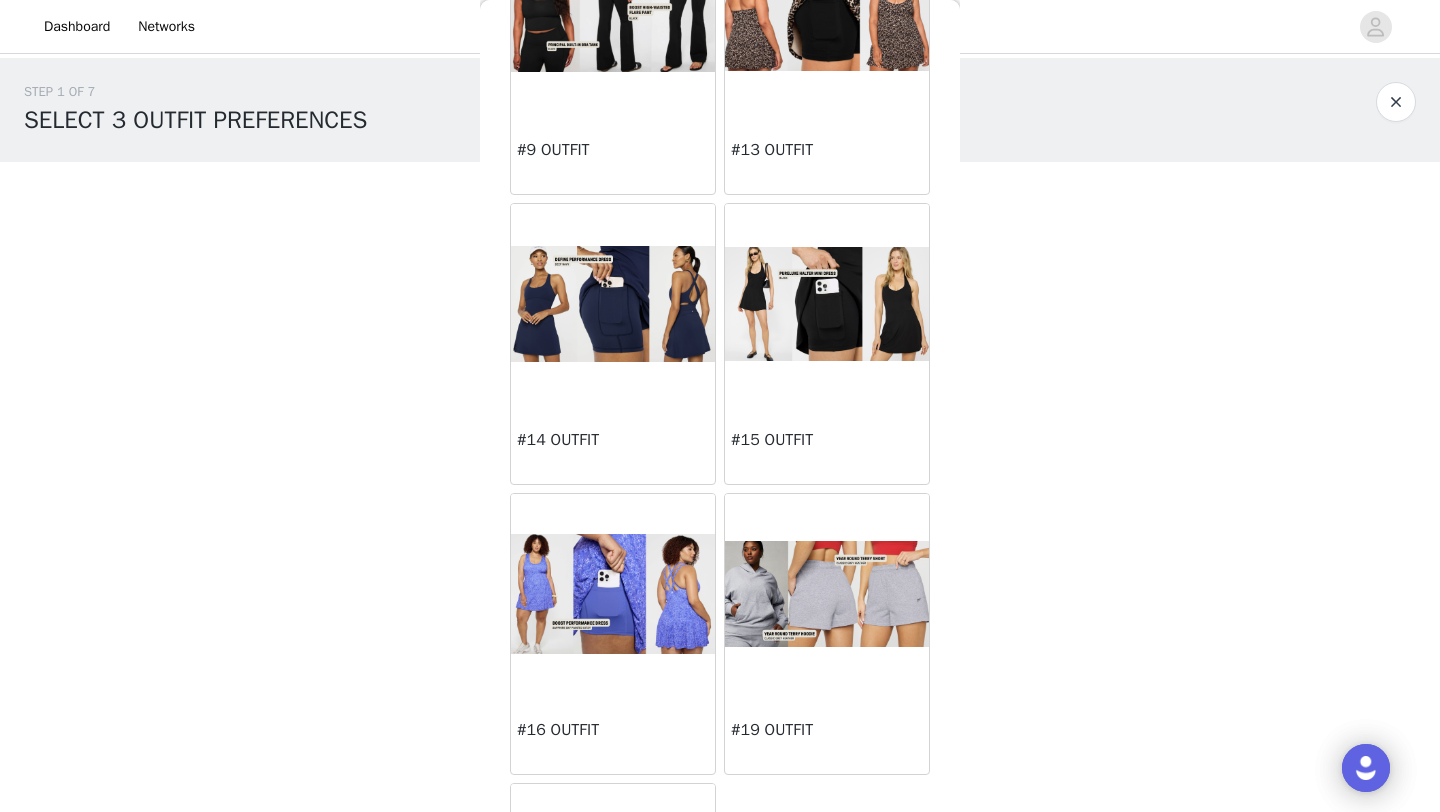 click at bounding box center (827, 593) 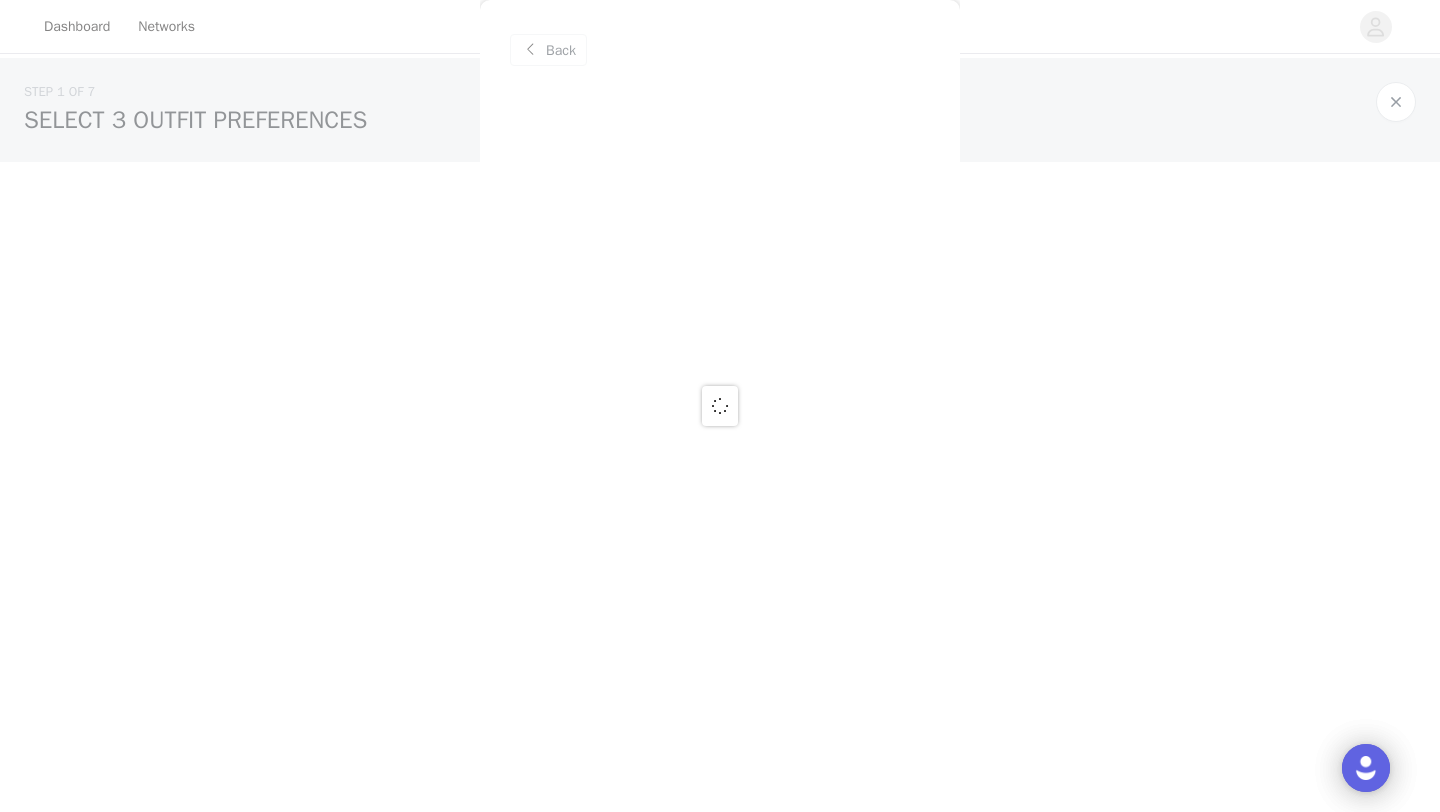 scroll, scrollTop: 0, scrollLeft: 0, axis: both 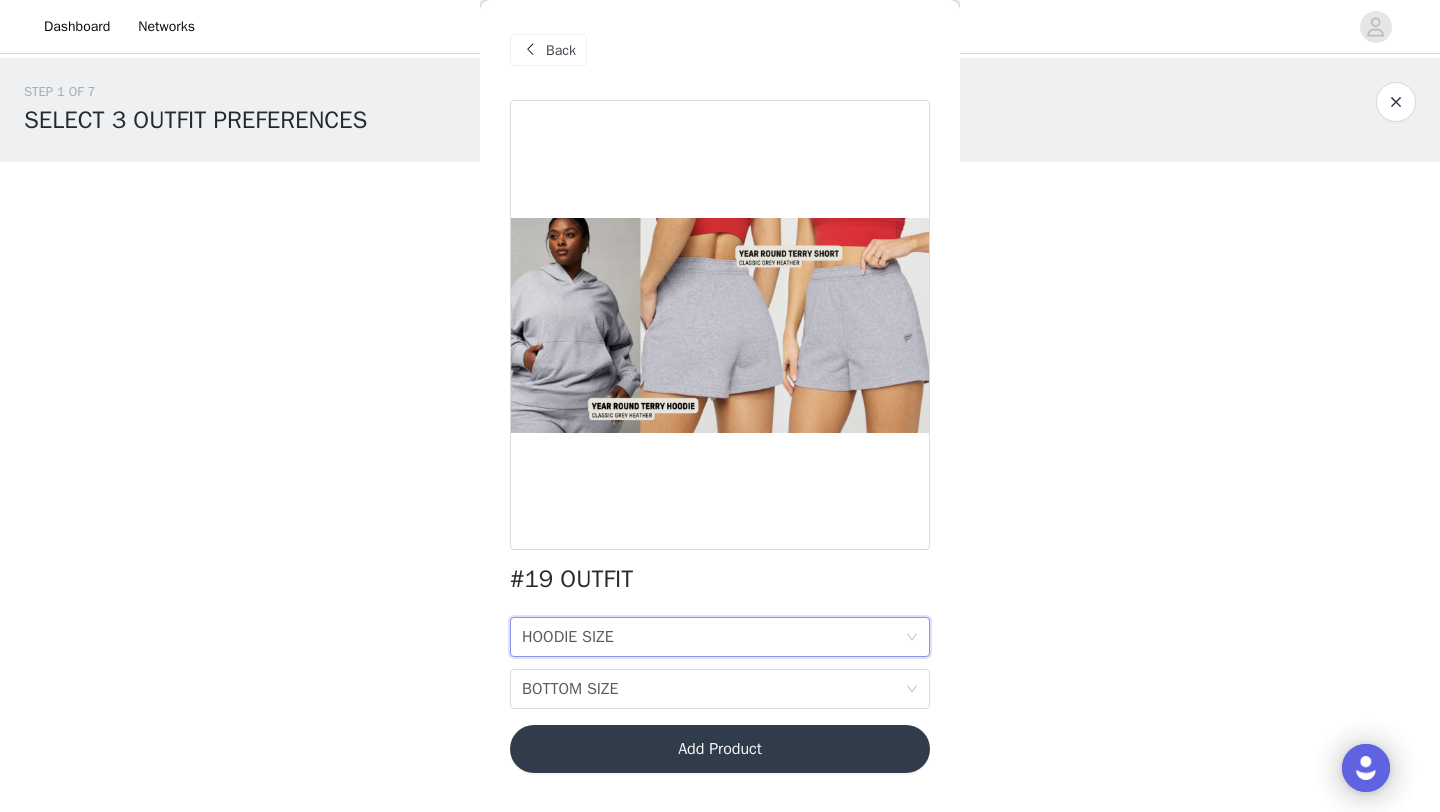 click on "HOODIE SIZE HOODIE SIZE" at bounding box center (713, 637) 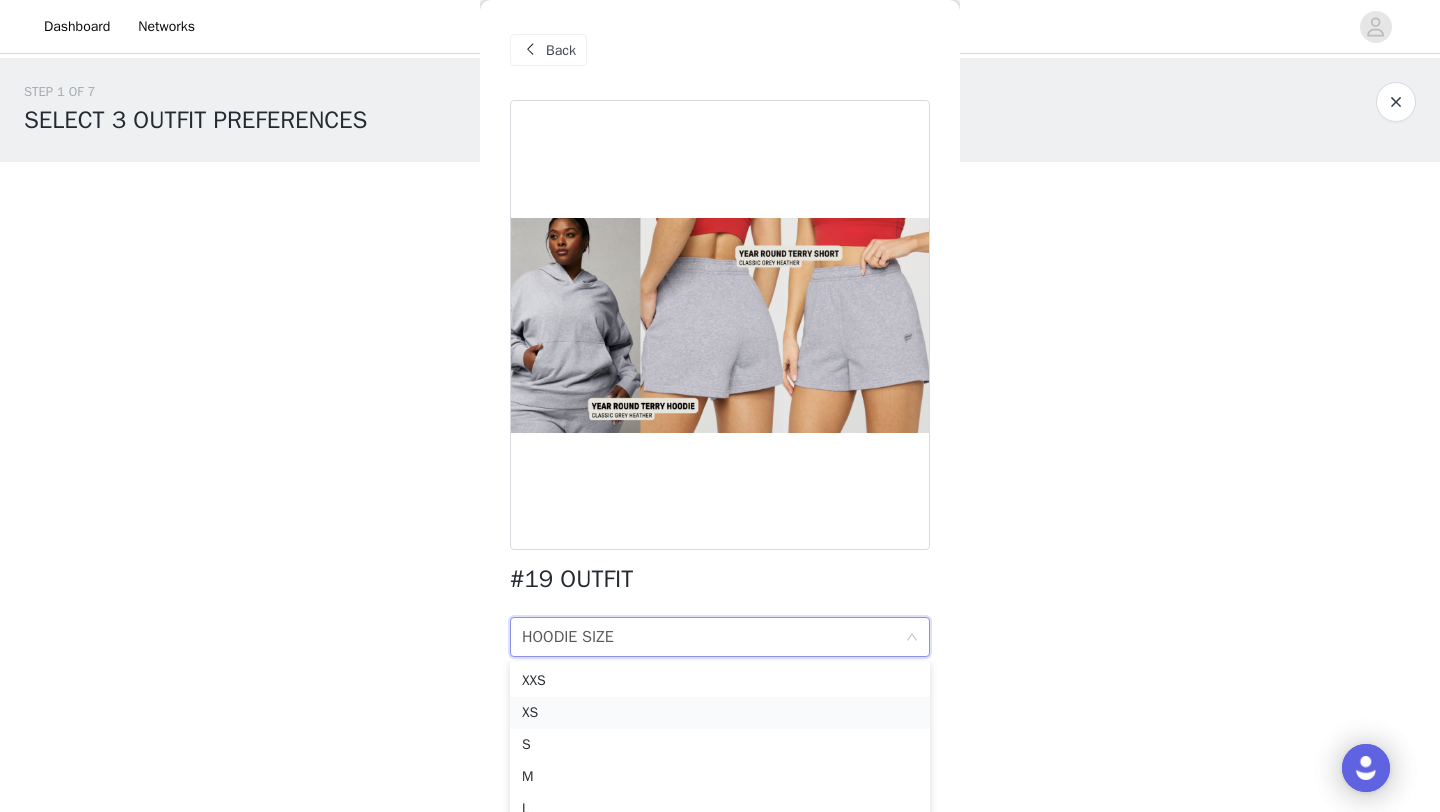 click on "XS" at bounding box center (720, 713) 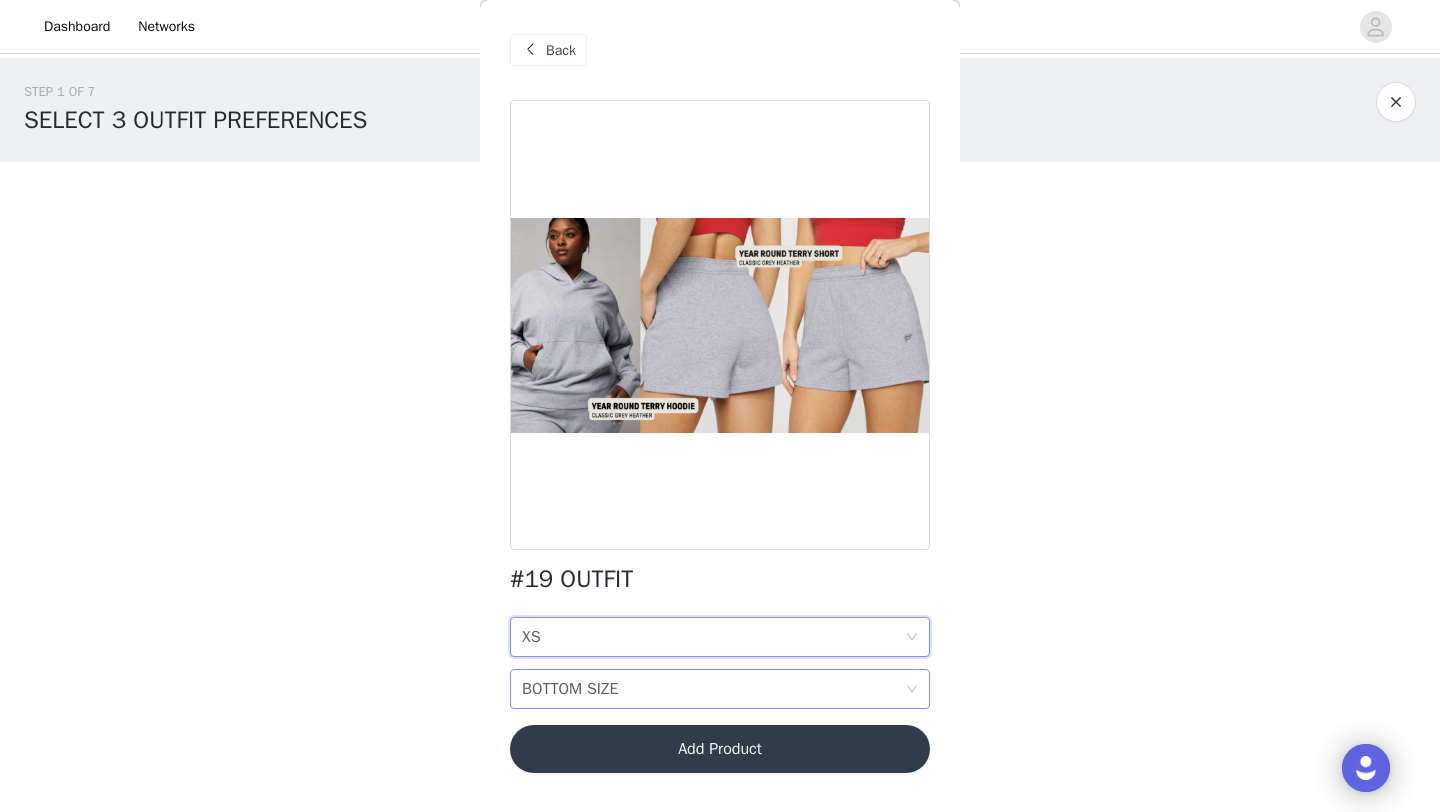 click on "BOTTOM SIZE" at bounding box center [570, 689] 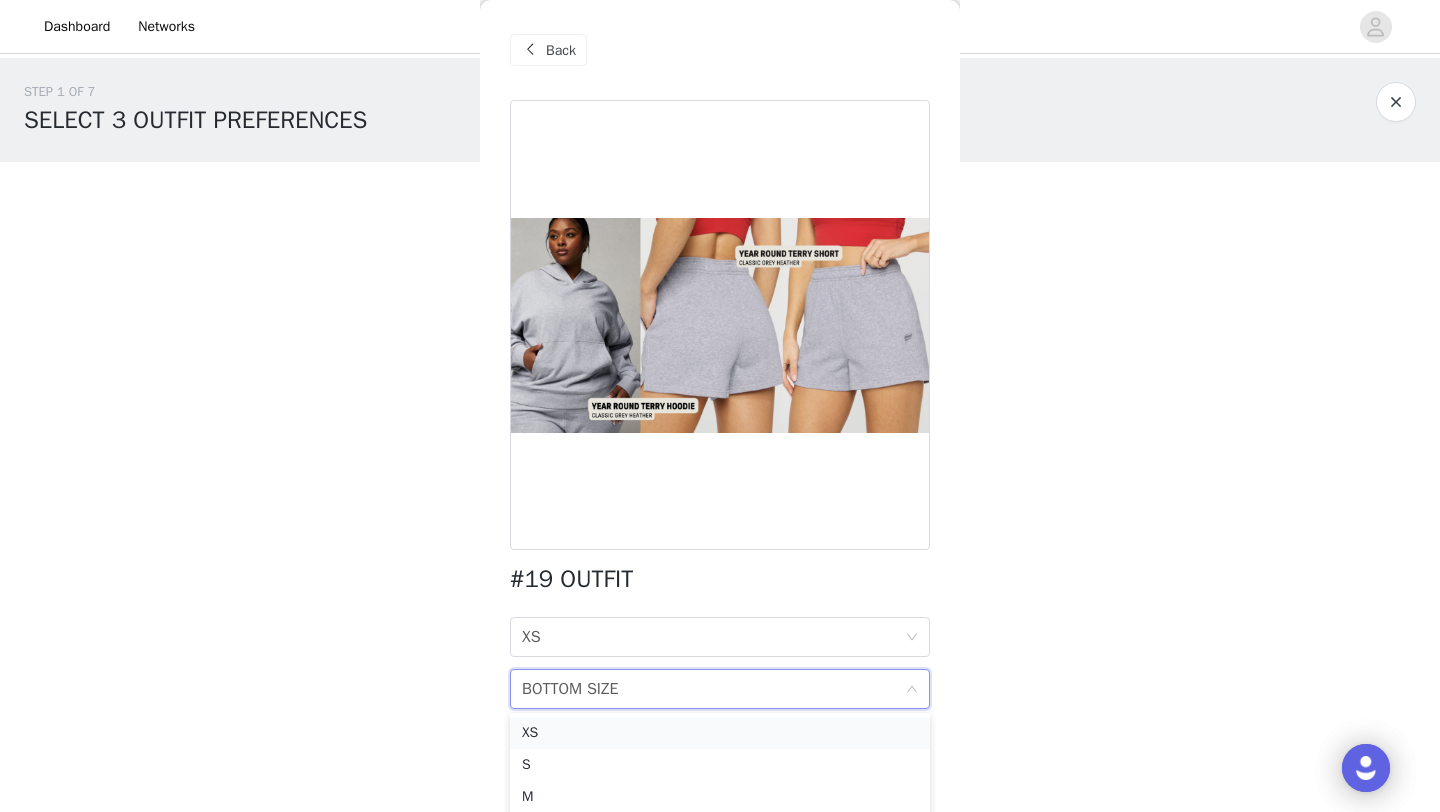 click on "XS" at bounding box center (720, 733) 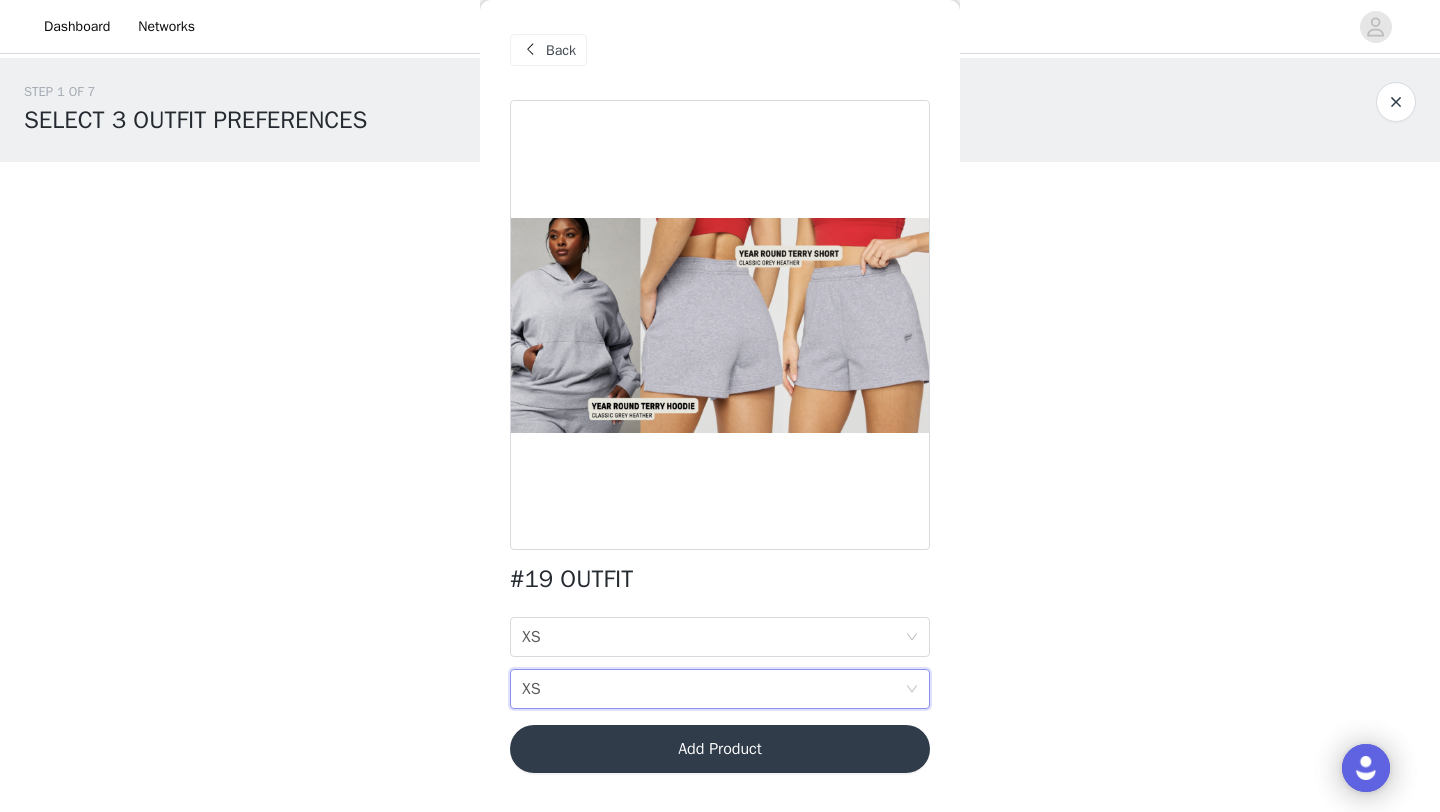 click on "Add Product" at bounding box center [720, 749] 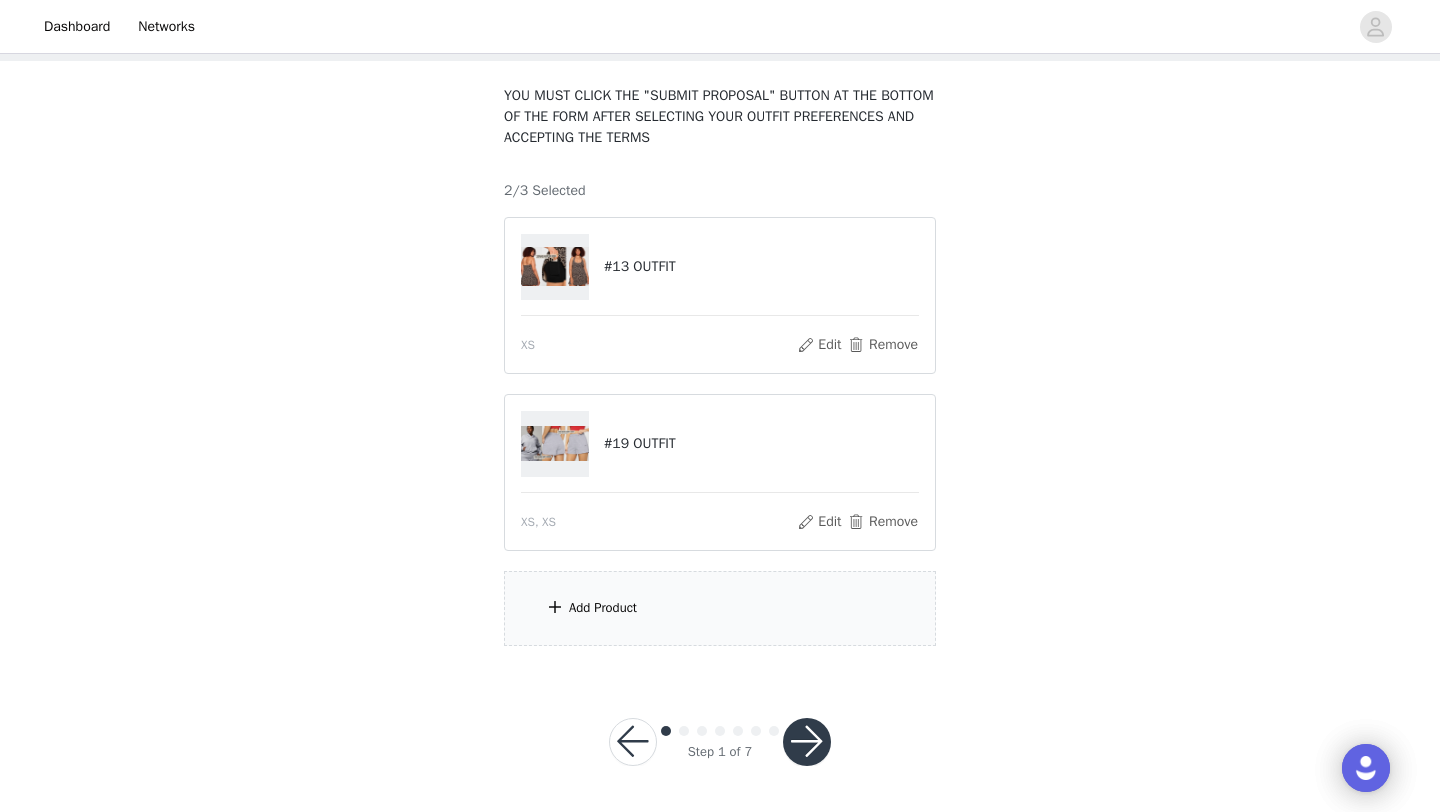 scroll, scrollTop: 102, scrollLeft: 0, axis: vertical 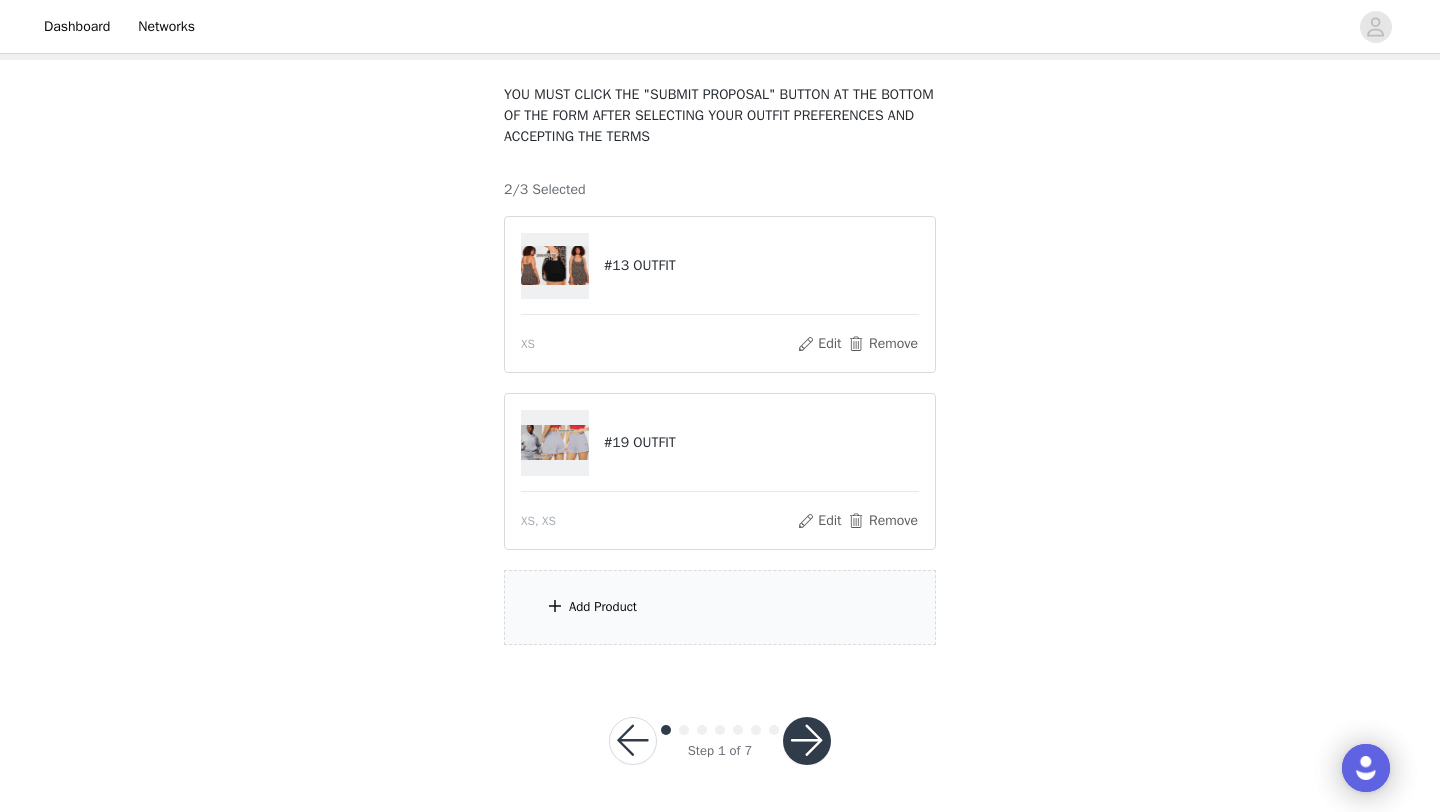 click on "Add Product" at bounding box center (720, 607) 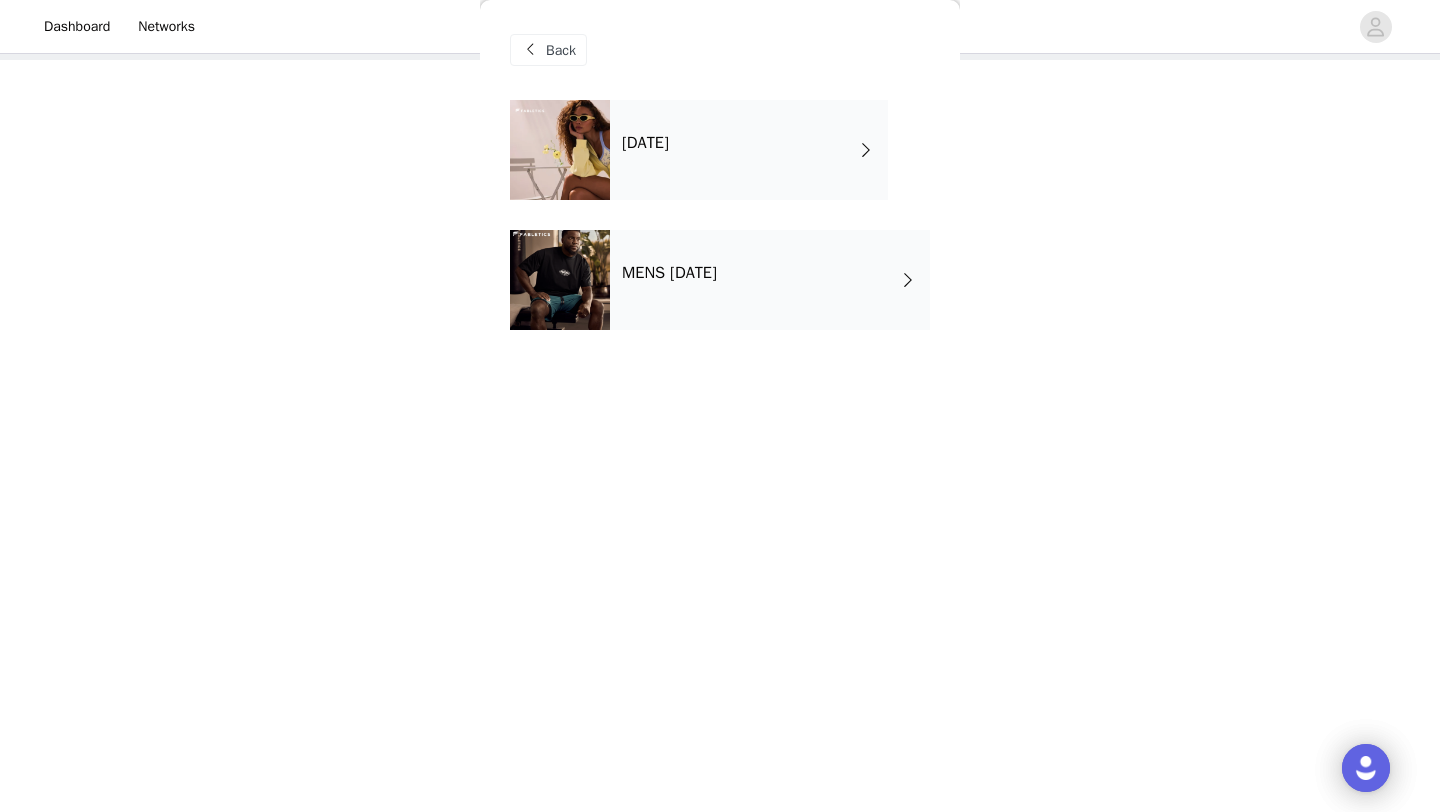 click on "[DATE]" at bounding box center [749, 150] 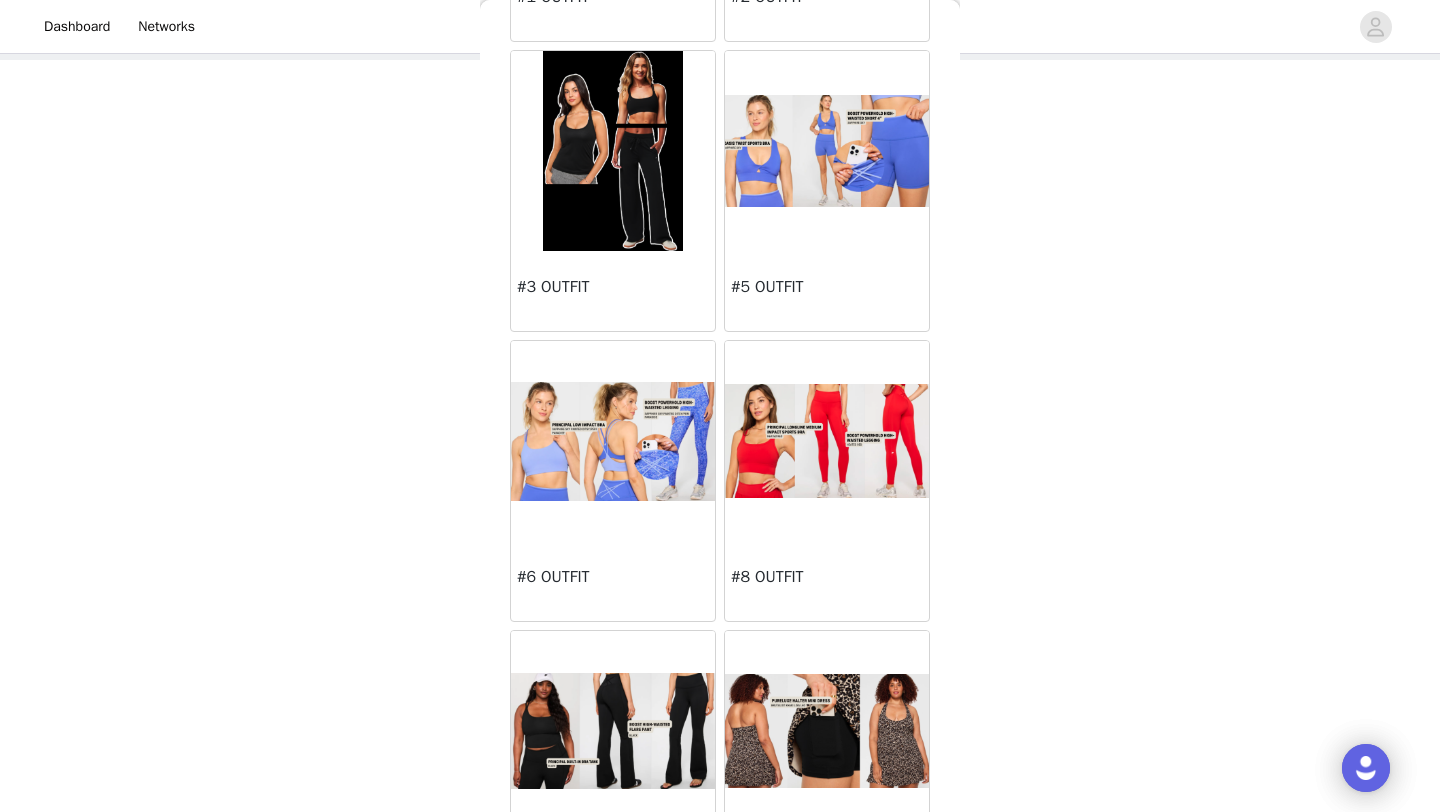 scroll, scrollTop: 341, scrollLeft: 0, axis: vertical 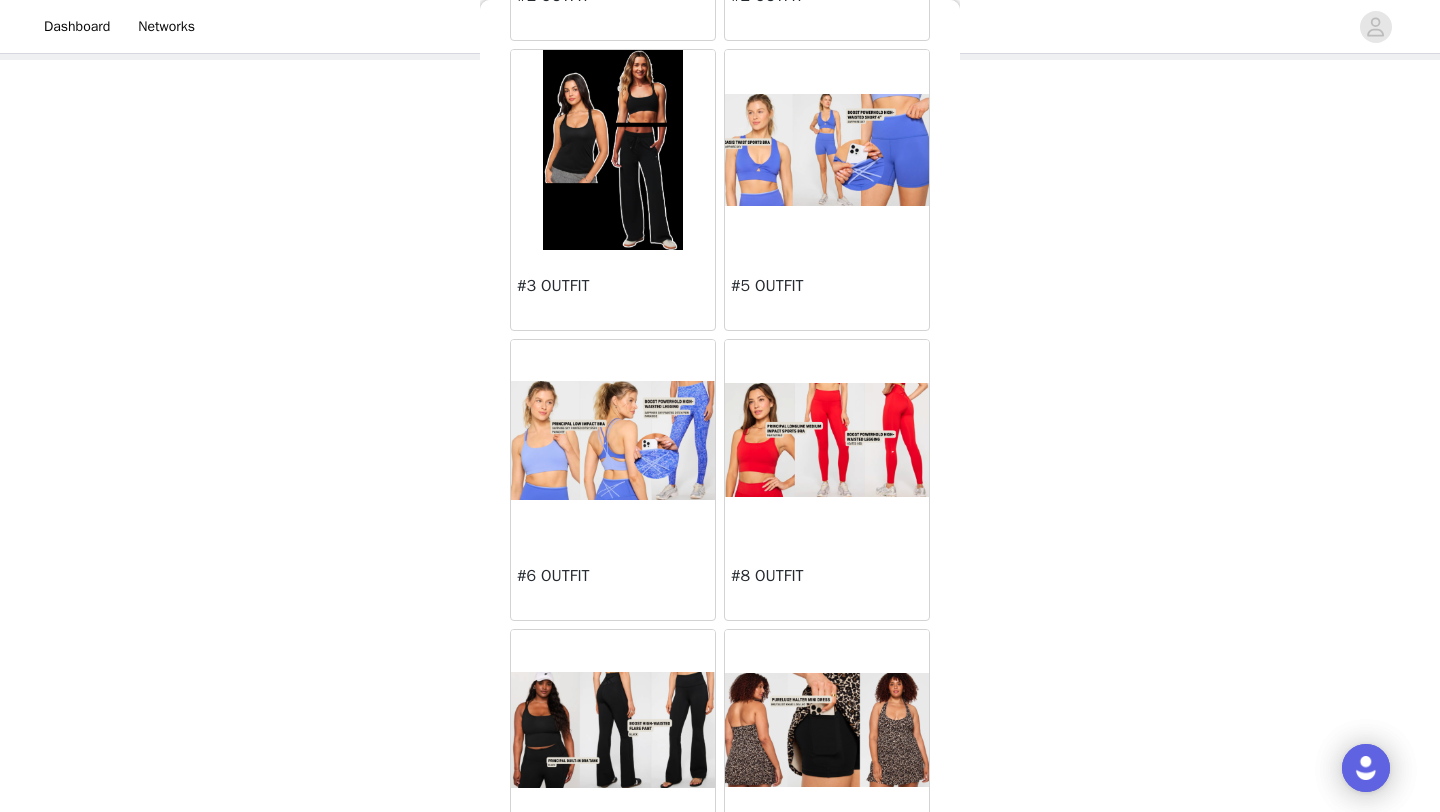 click at bounding box center (613, 150) 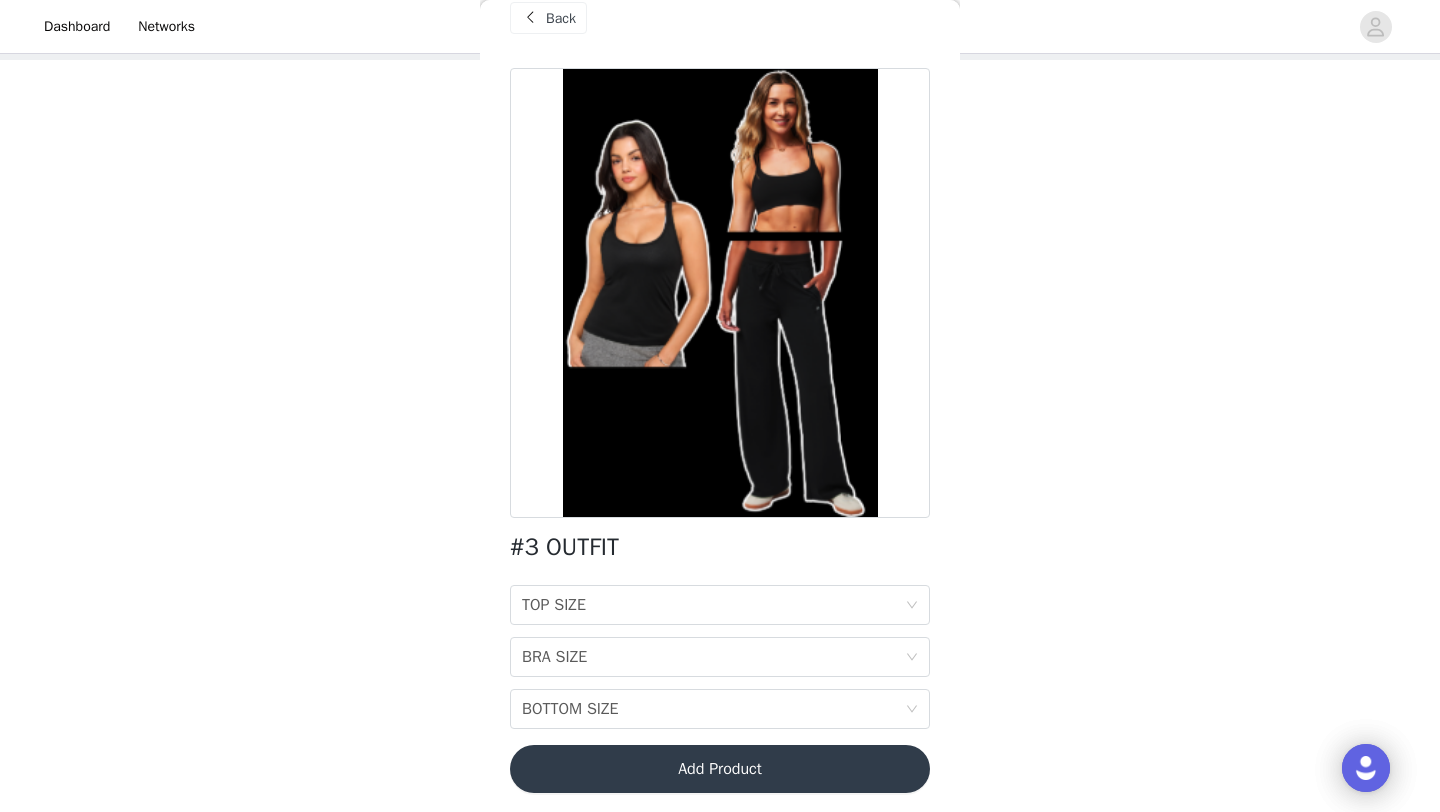 scroll, scrollTop: 37, scrollLeft: 0, axis: vertical 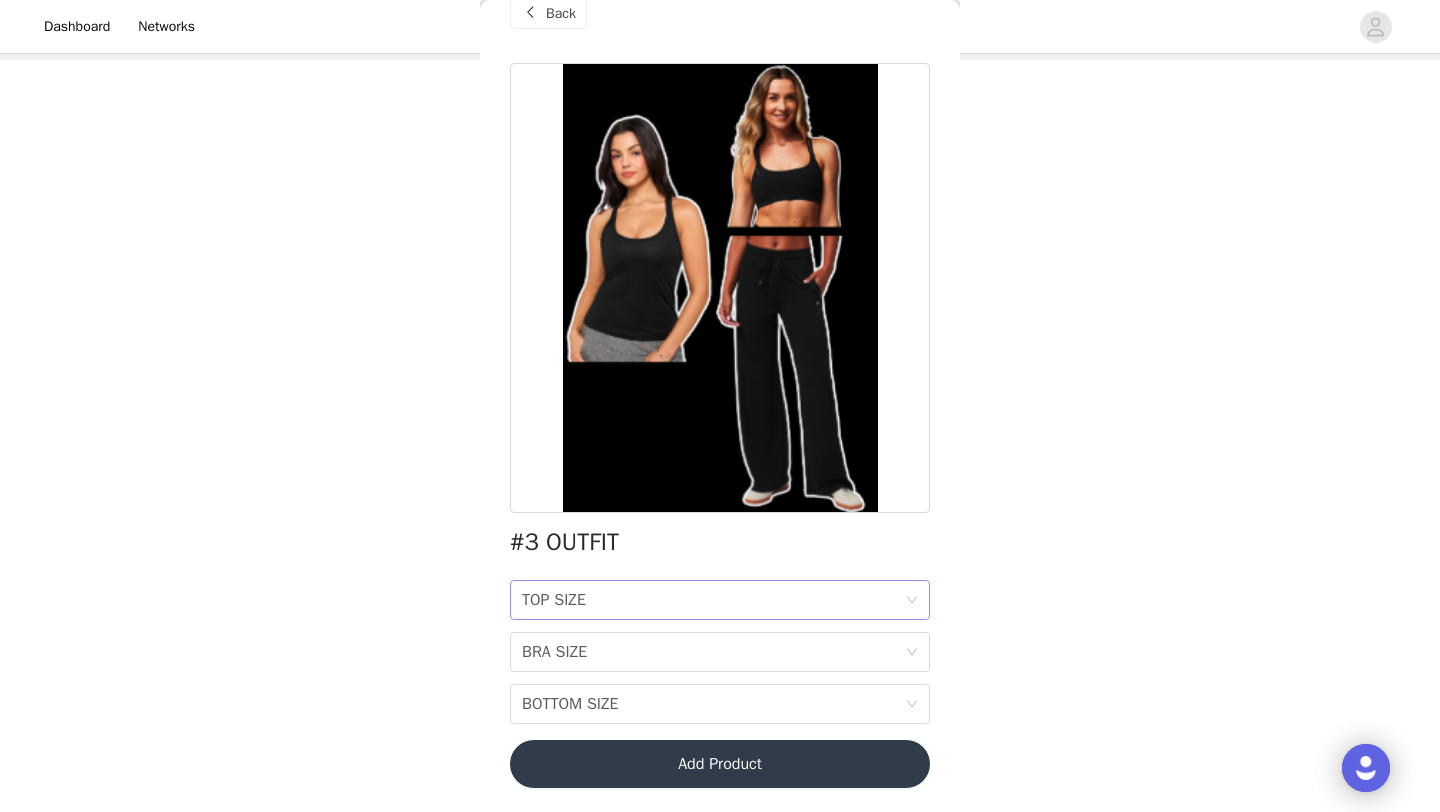 click on "TOP SIZE TOP SIZE" at bounding box center [713, 600] 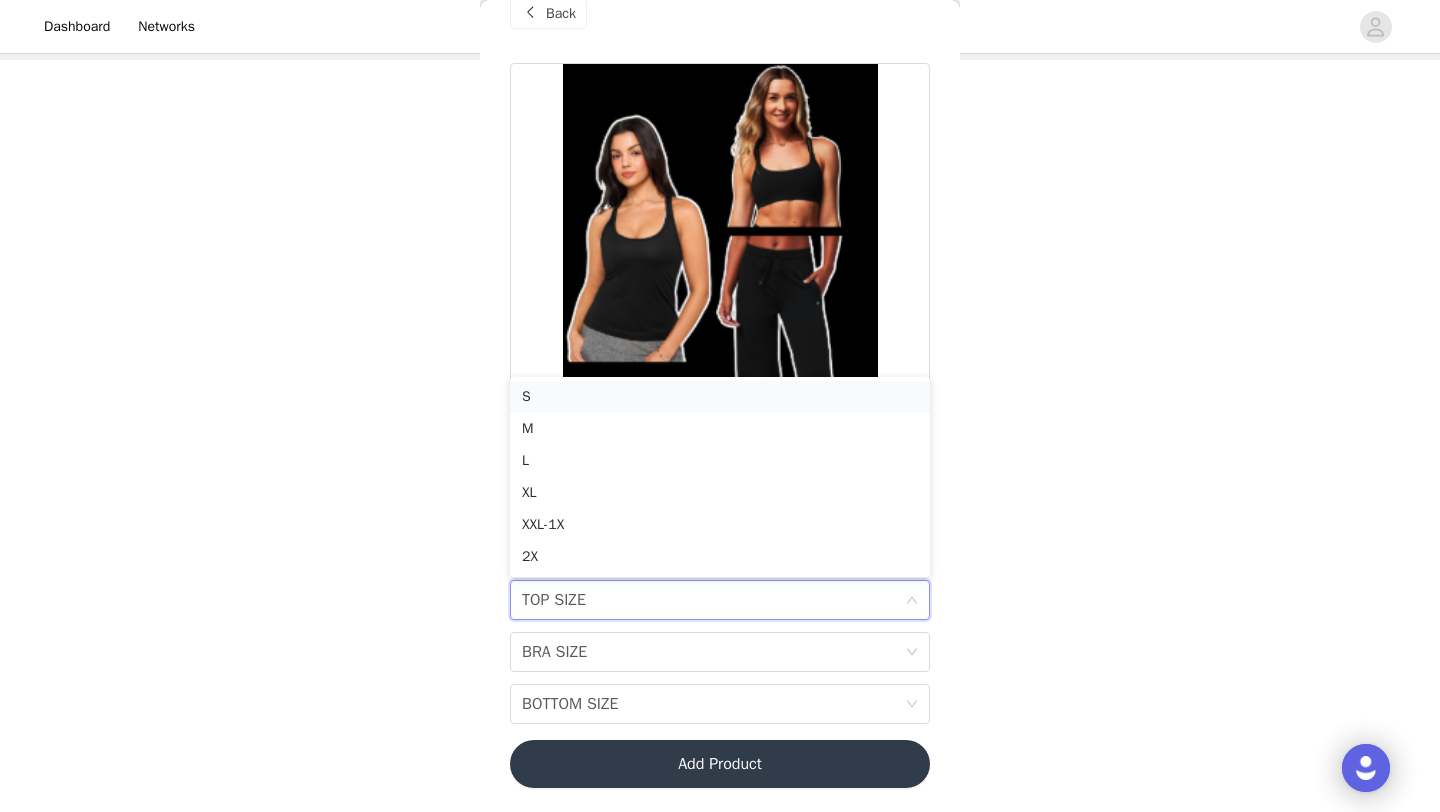 click on "S" at bounding box center (720, 397) 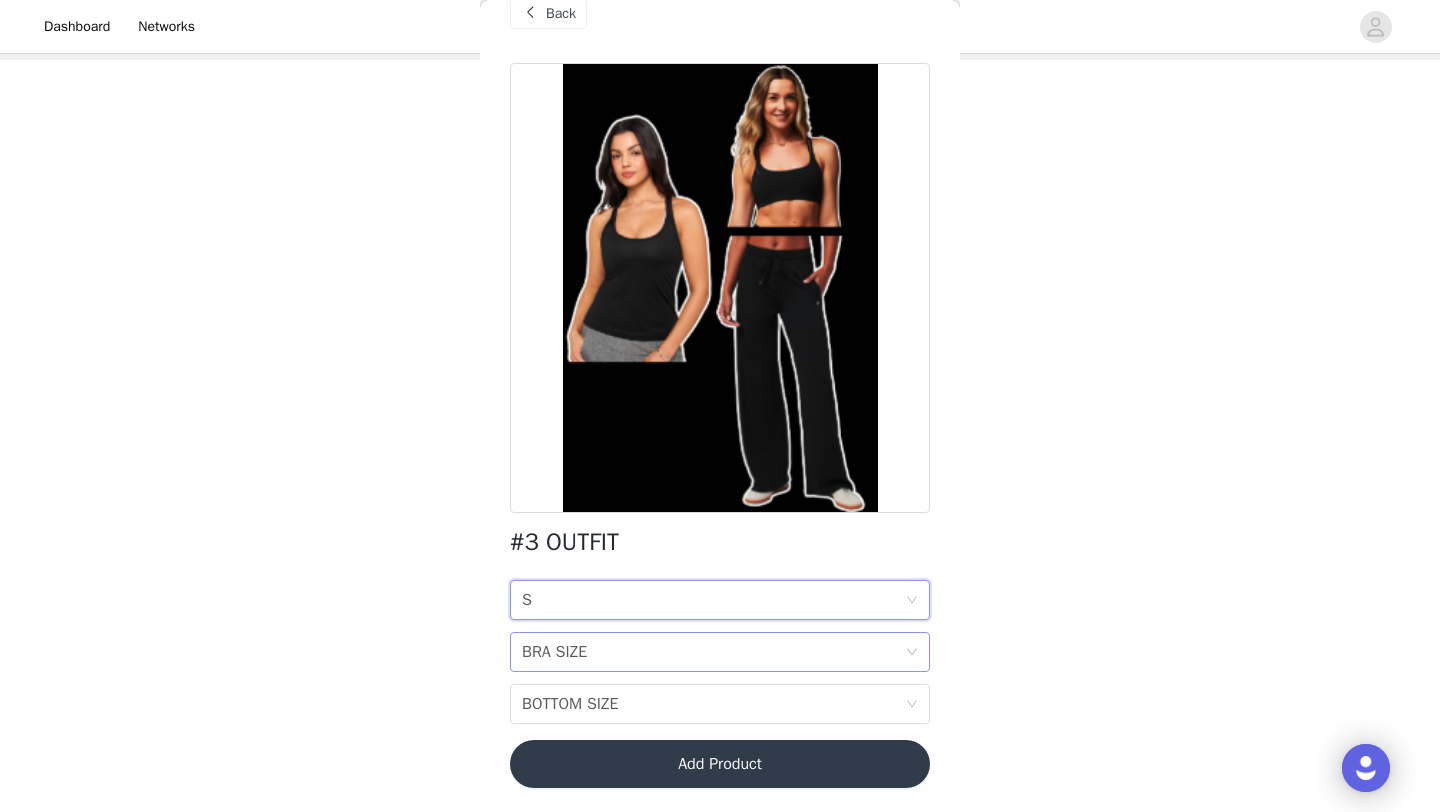 click on "BRA SIZE" at bounding box center [554, 652] 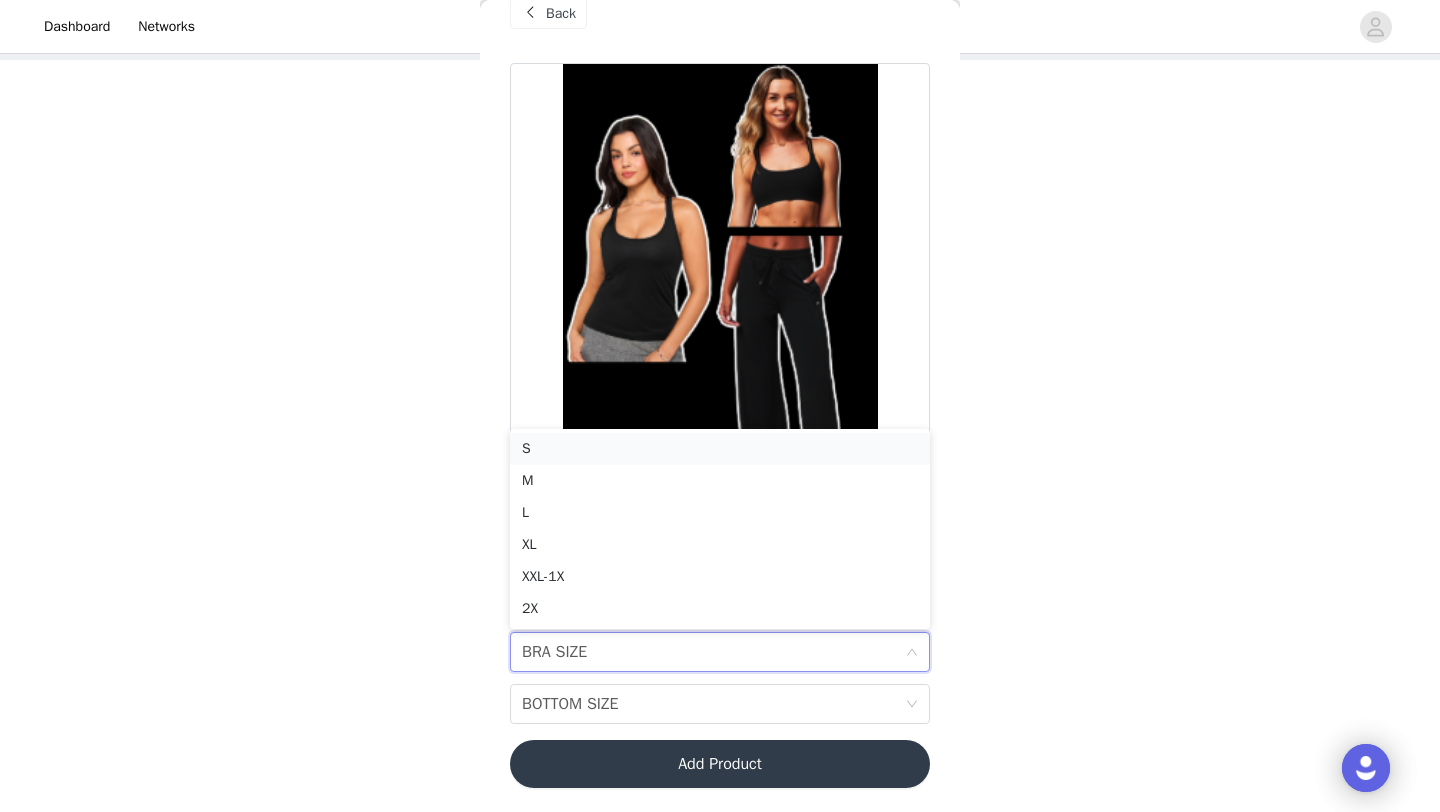 click on "S" at bounding box center [720, 449] 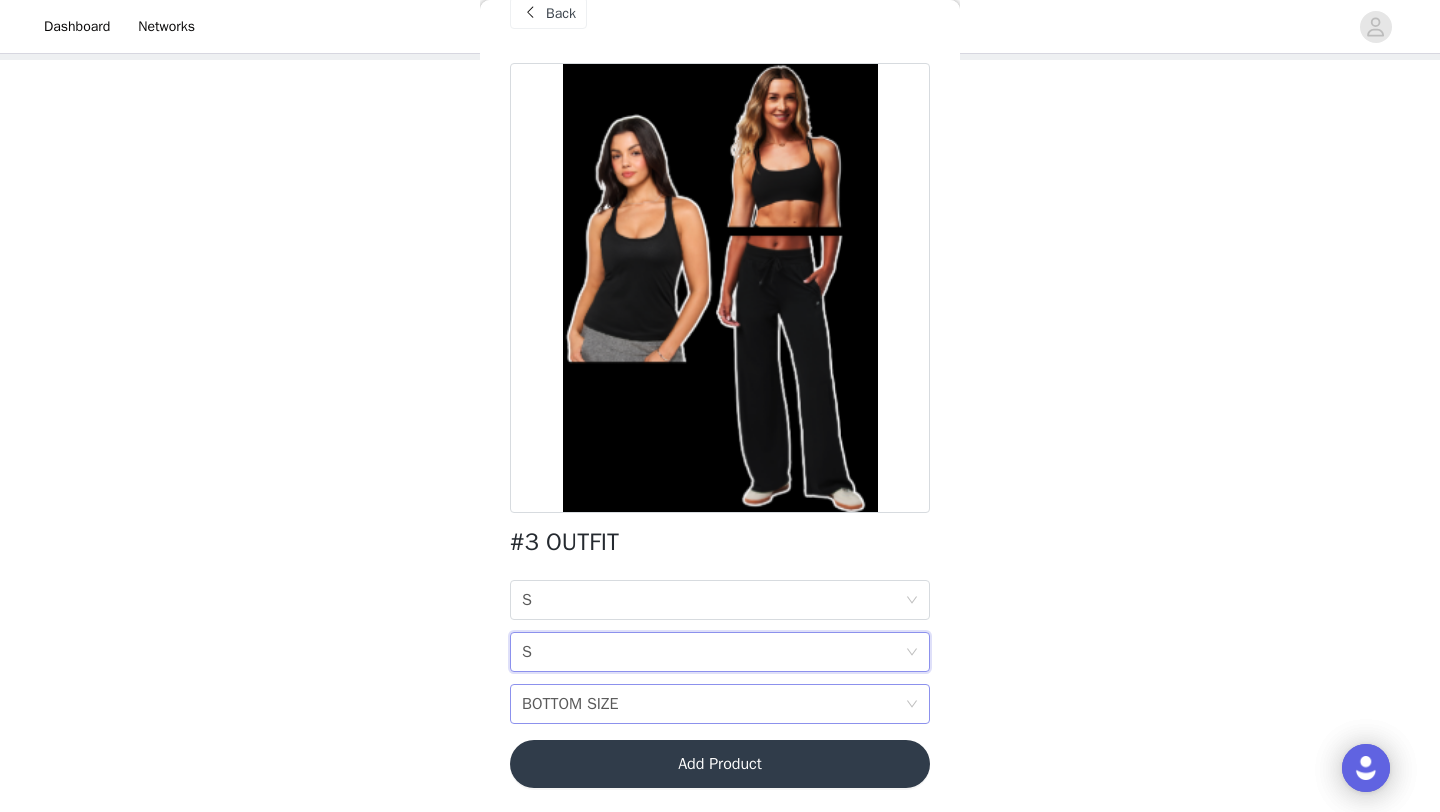 click on "BOTTOM SIZE" at bounding box center (570, 704) 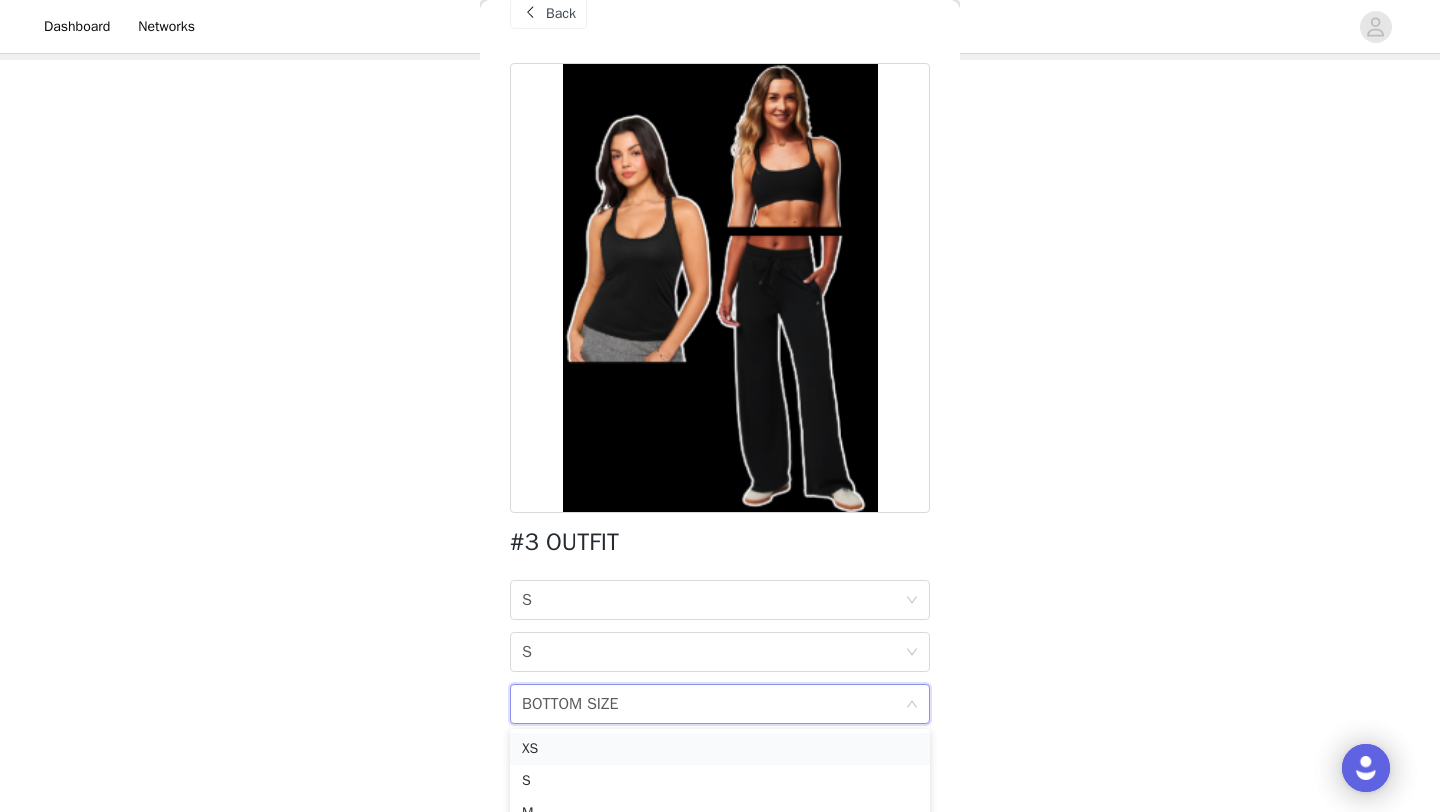 click on "XS" at bounding box center (720, 749) 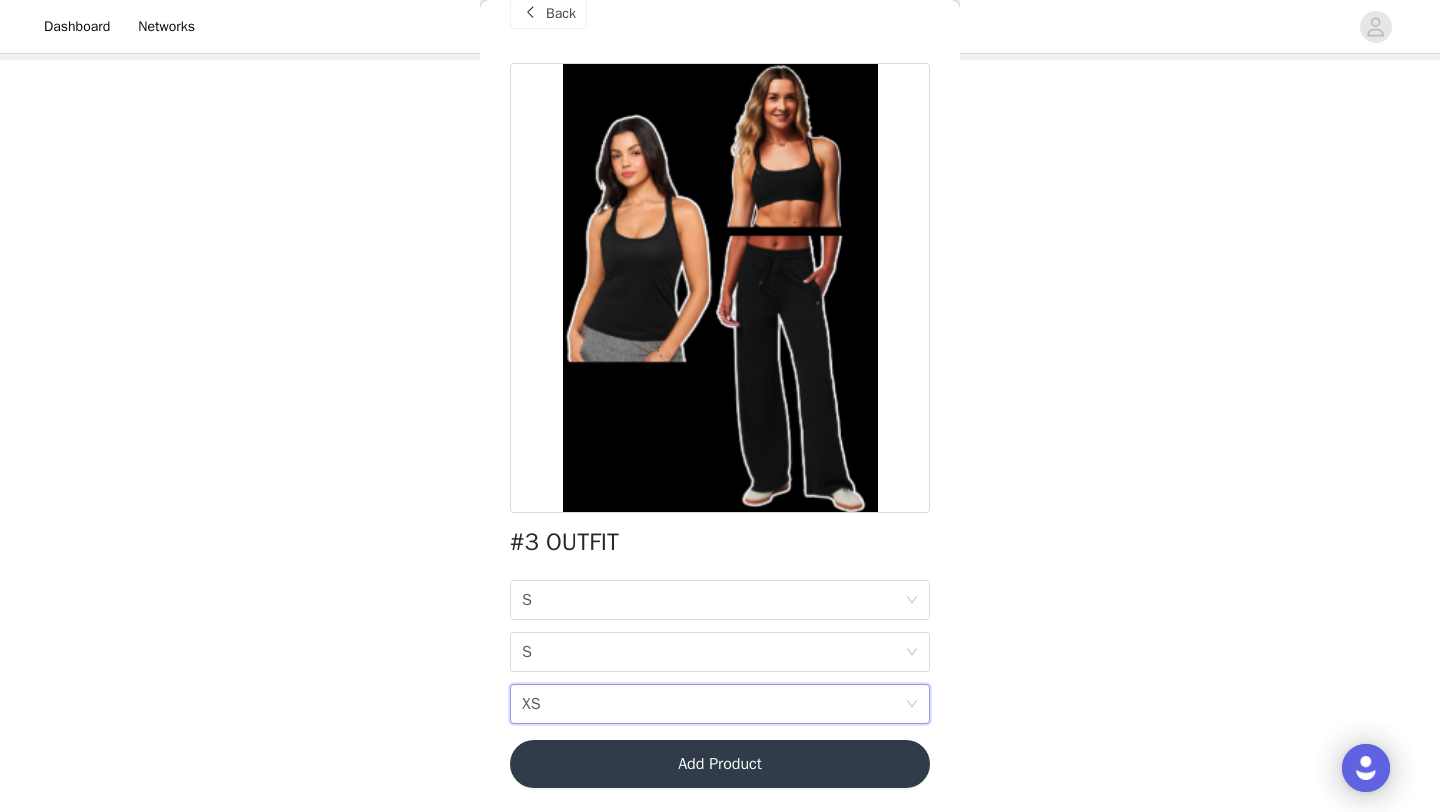 click on "Add Product" at bounding box center (720, 764) 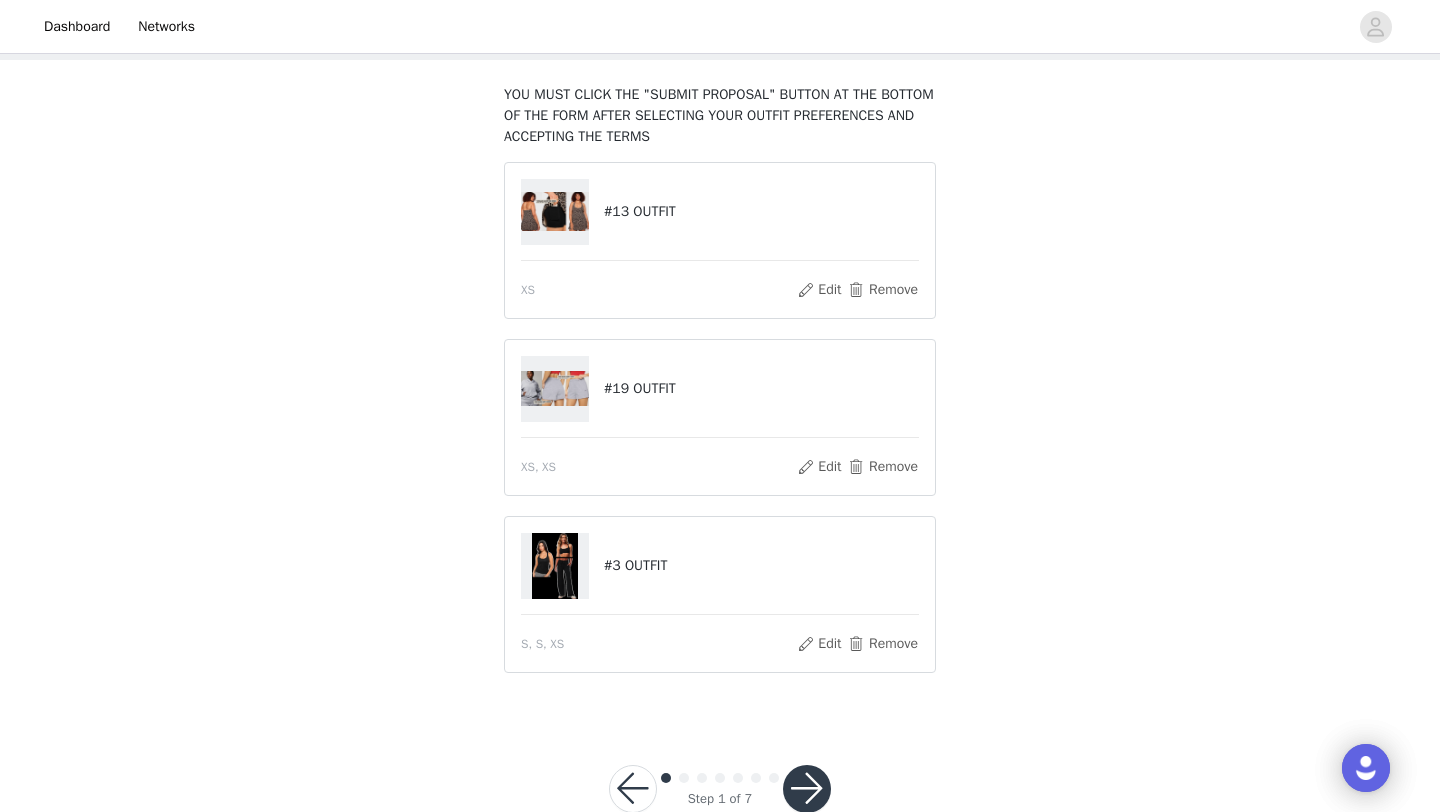 click at bounding box center (807, 789) 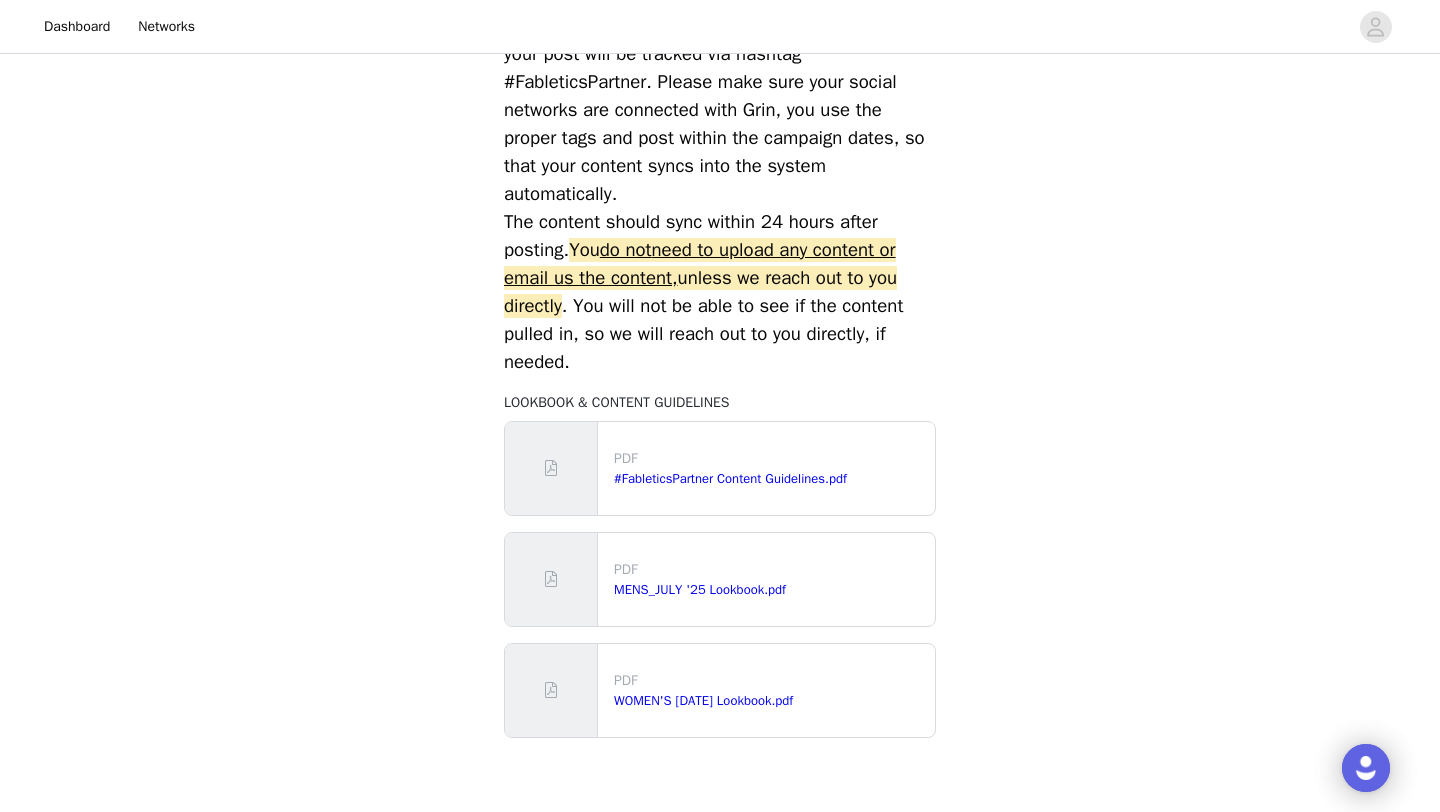 scroll, scrollTop: 889, scrollLeft: 0, axis: vertical 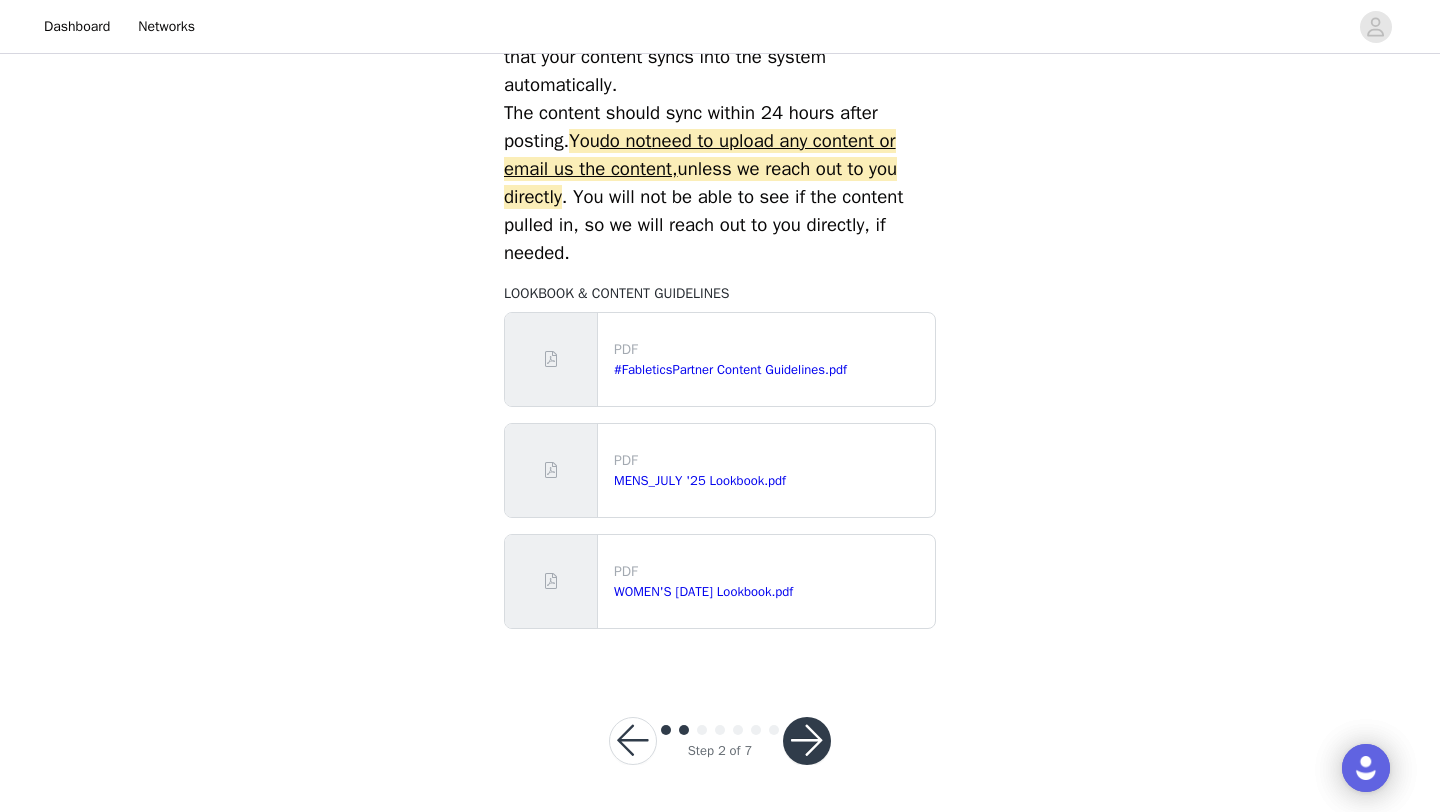 click at bounding box center (807, 741) 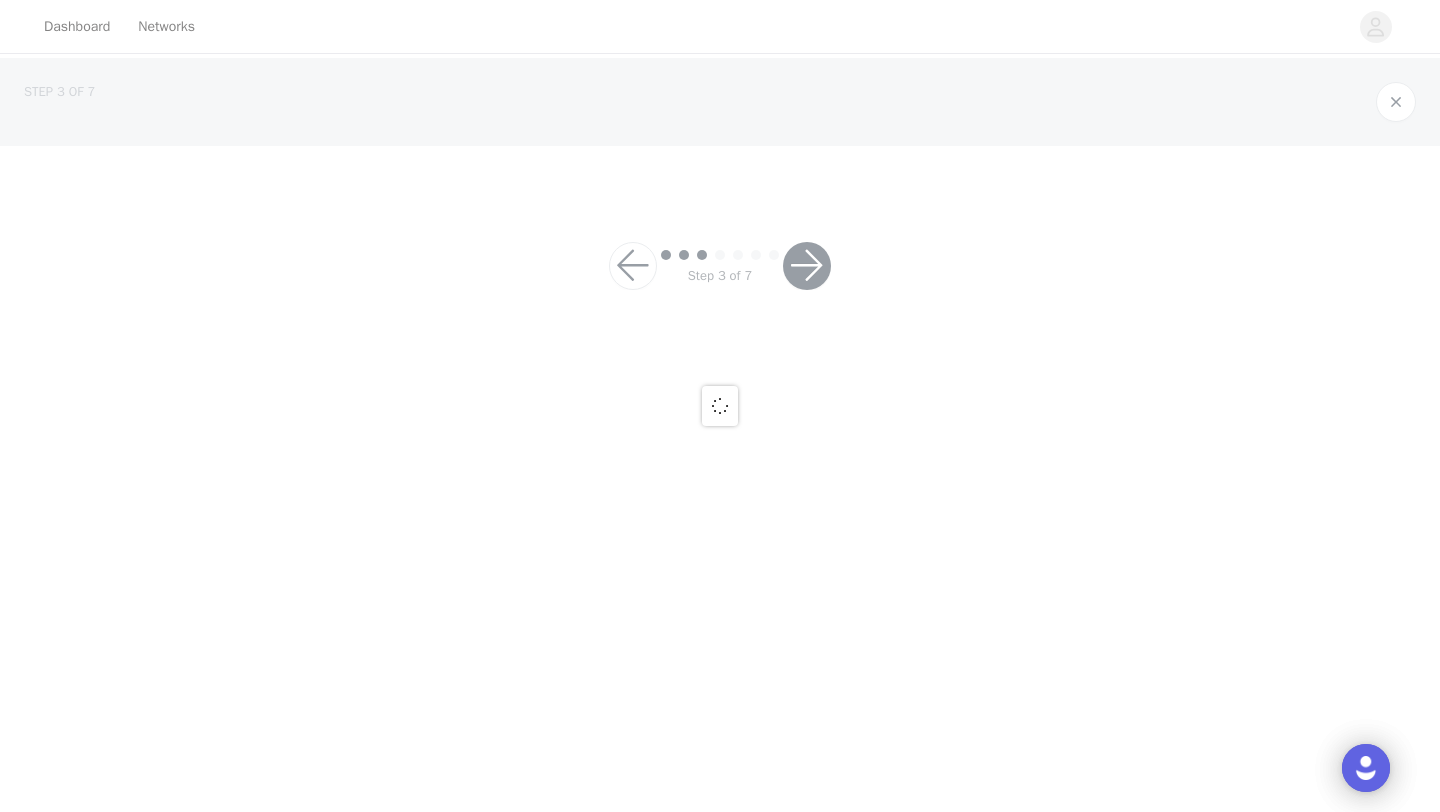 scroll, scrollTop: 0, scrollLeft: 0, axis: both 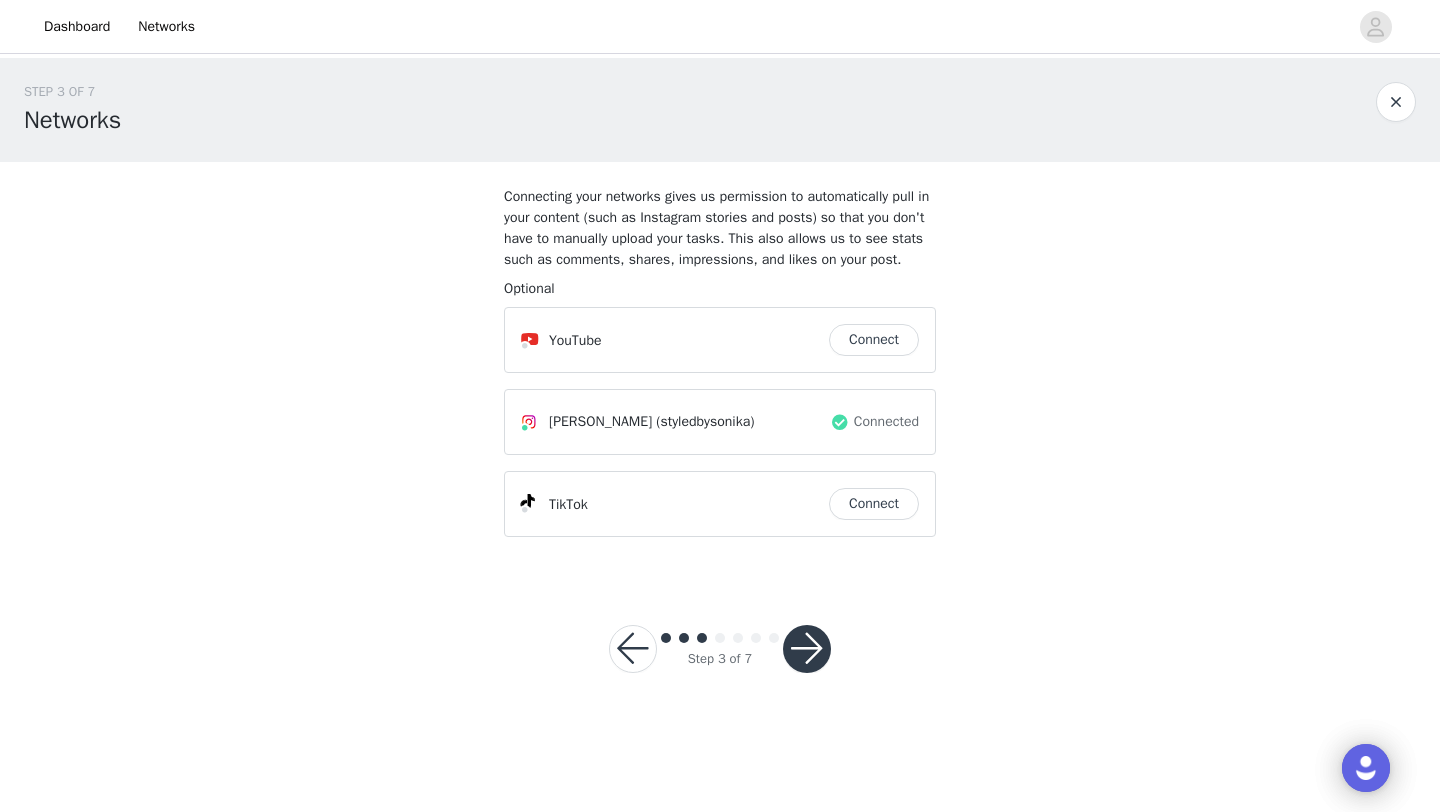 click at bounding box center (807, 649) 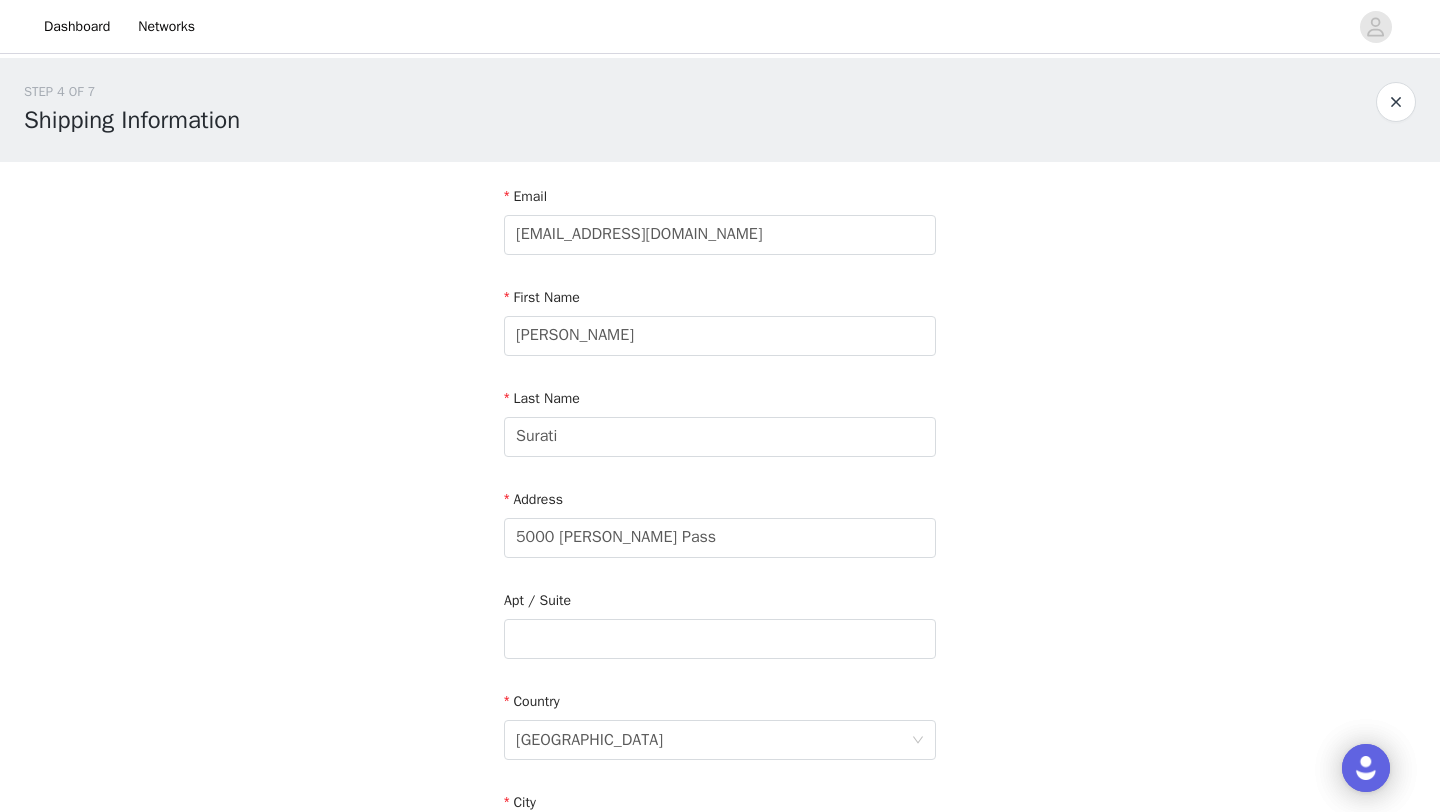 scroll, scrollTop: 551, scrollLeft: 0, axis: vertical 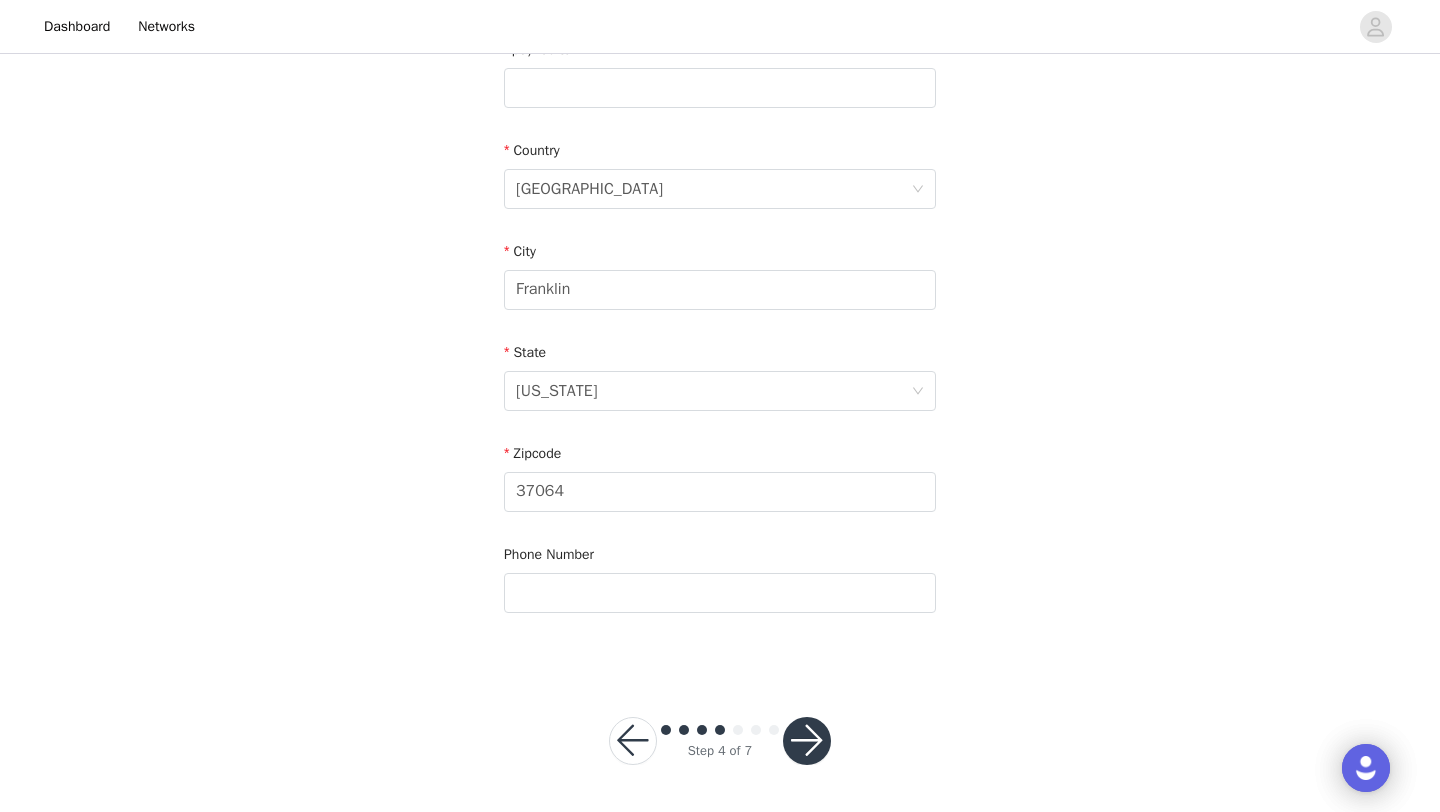 click at bounding box center (807, 741) 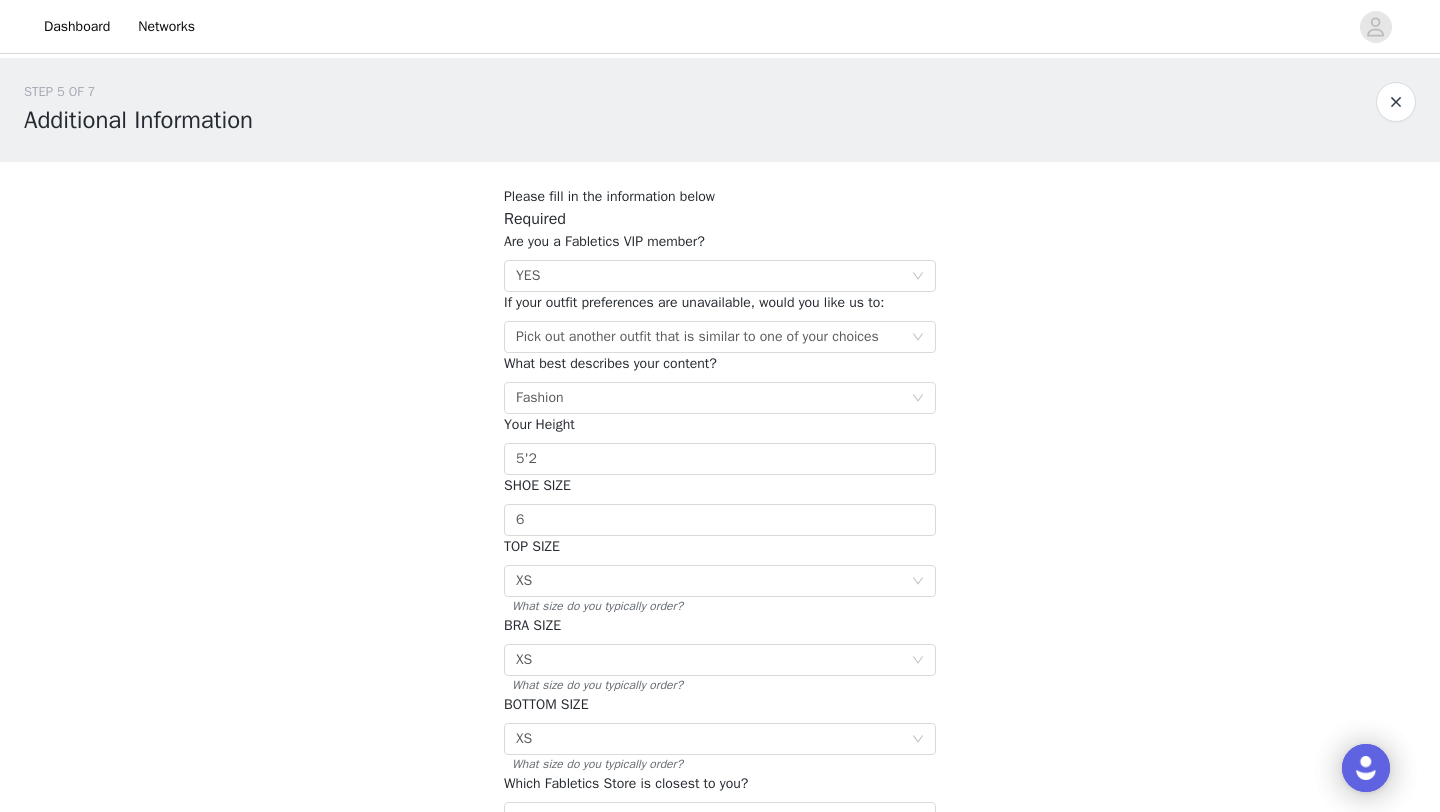 scroll, scrollTop: 264, scrollLeft: 0, axis: vertical 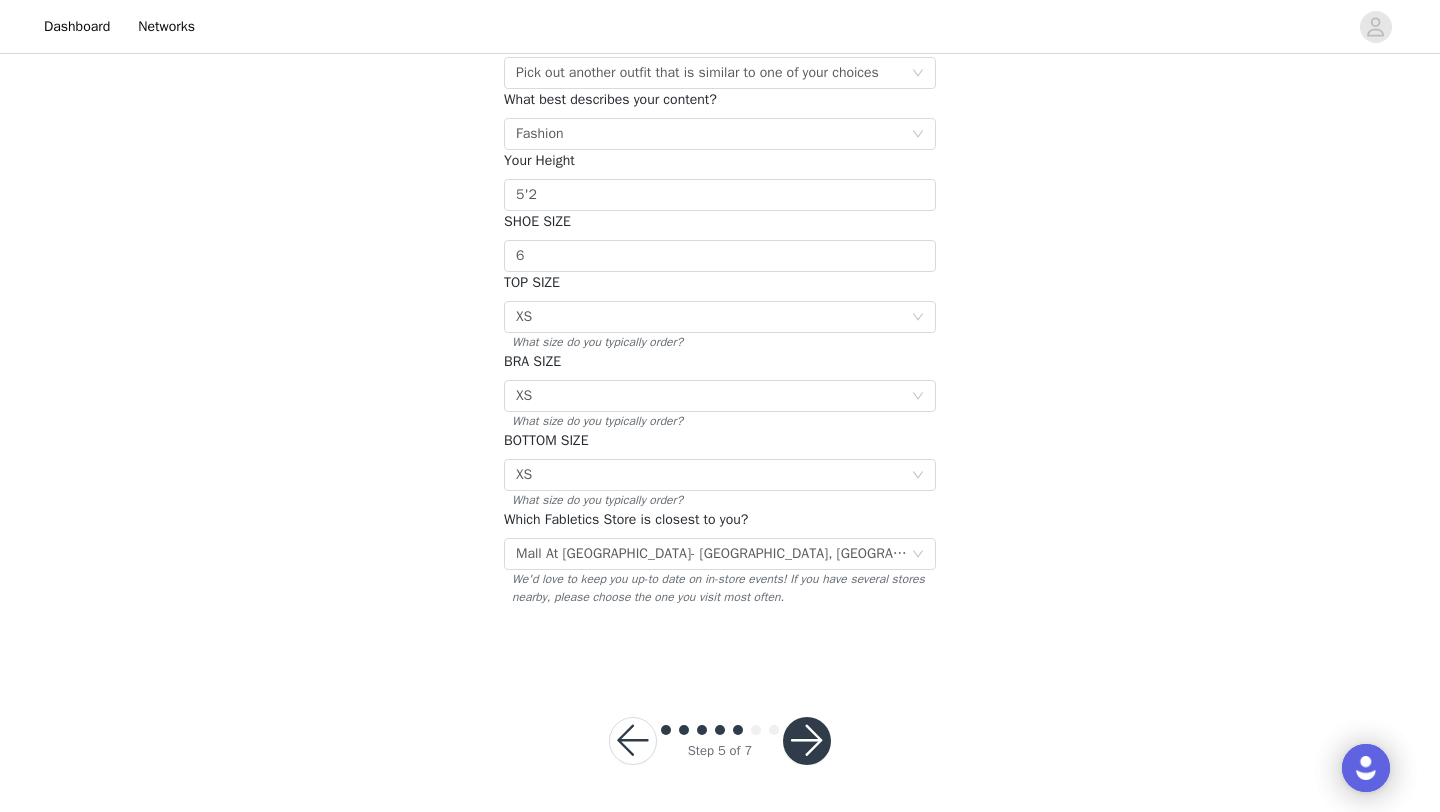 click at bounding box center [807, 741] 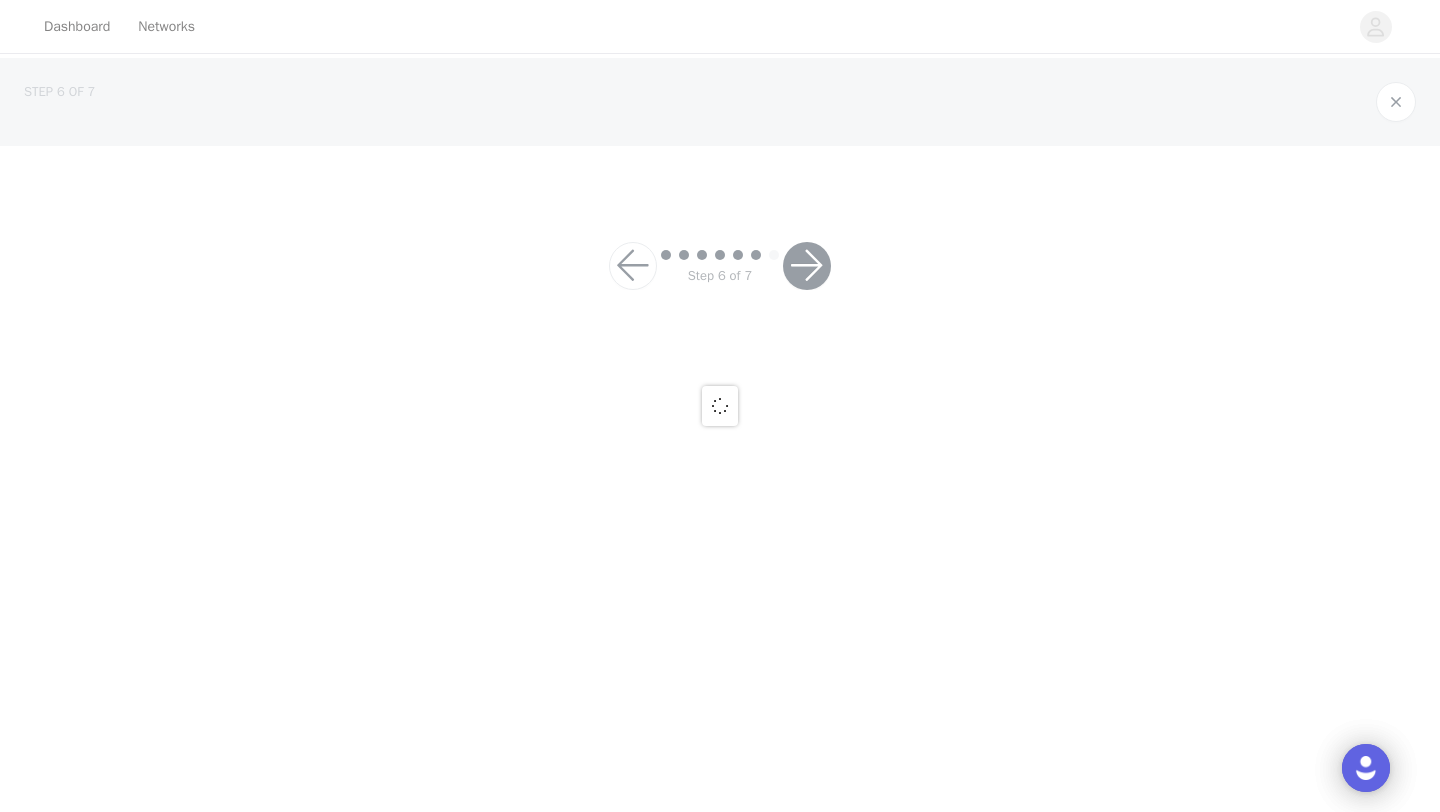 scroll, scrollTop: 0, scrollLeft: 0, axis: both 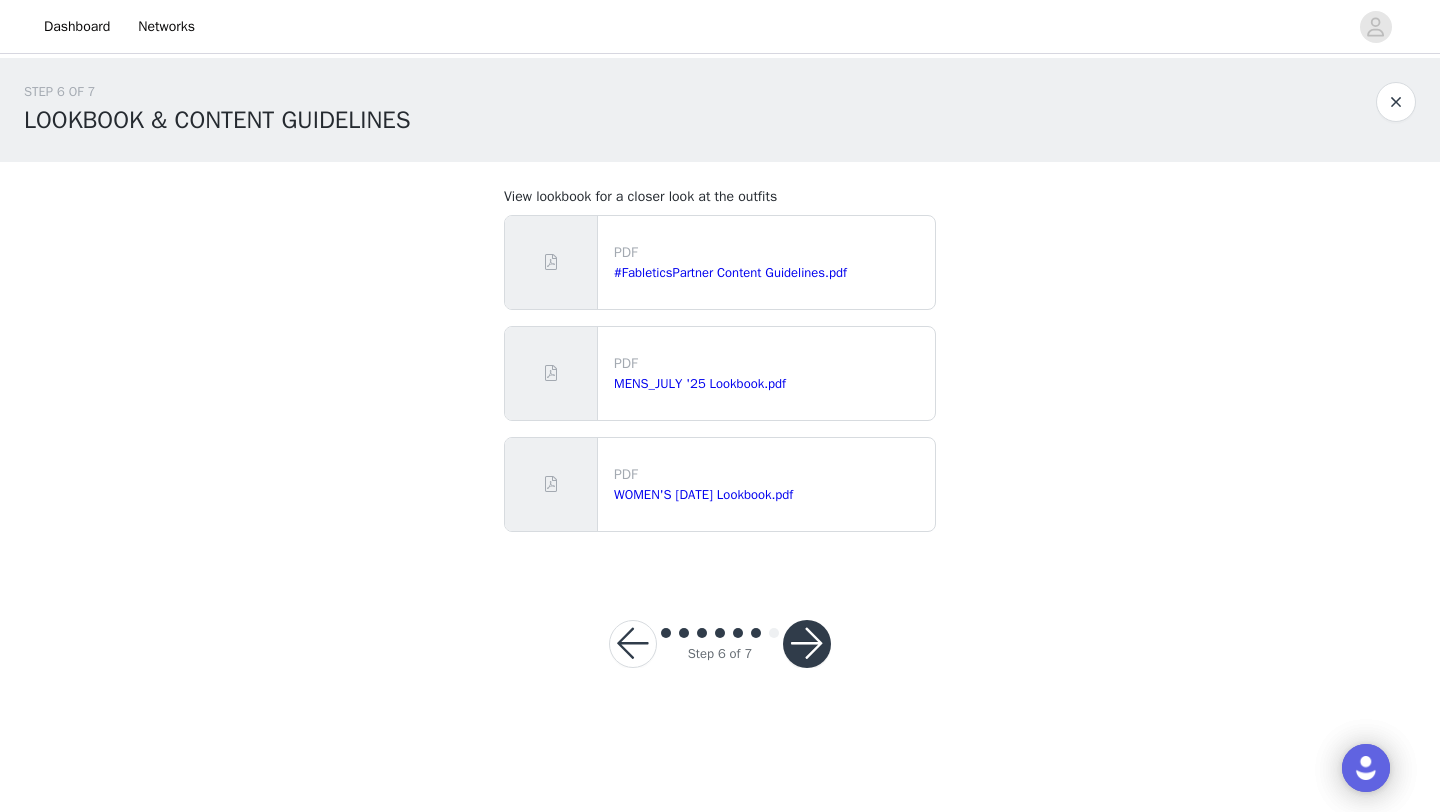 click at bounding box center (807, 644) 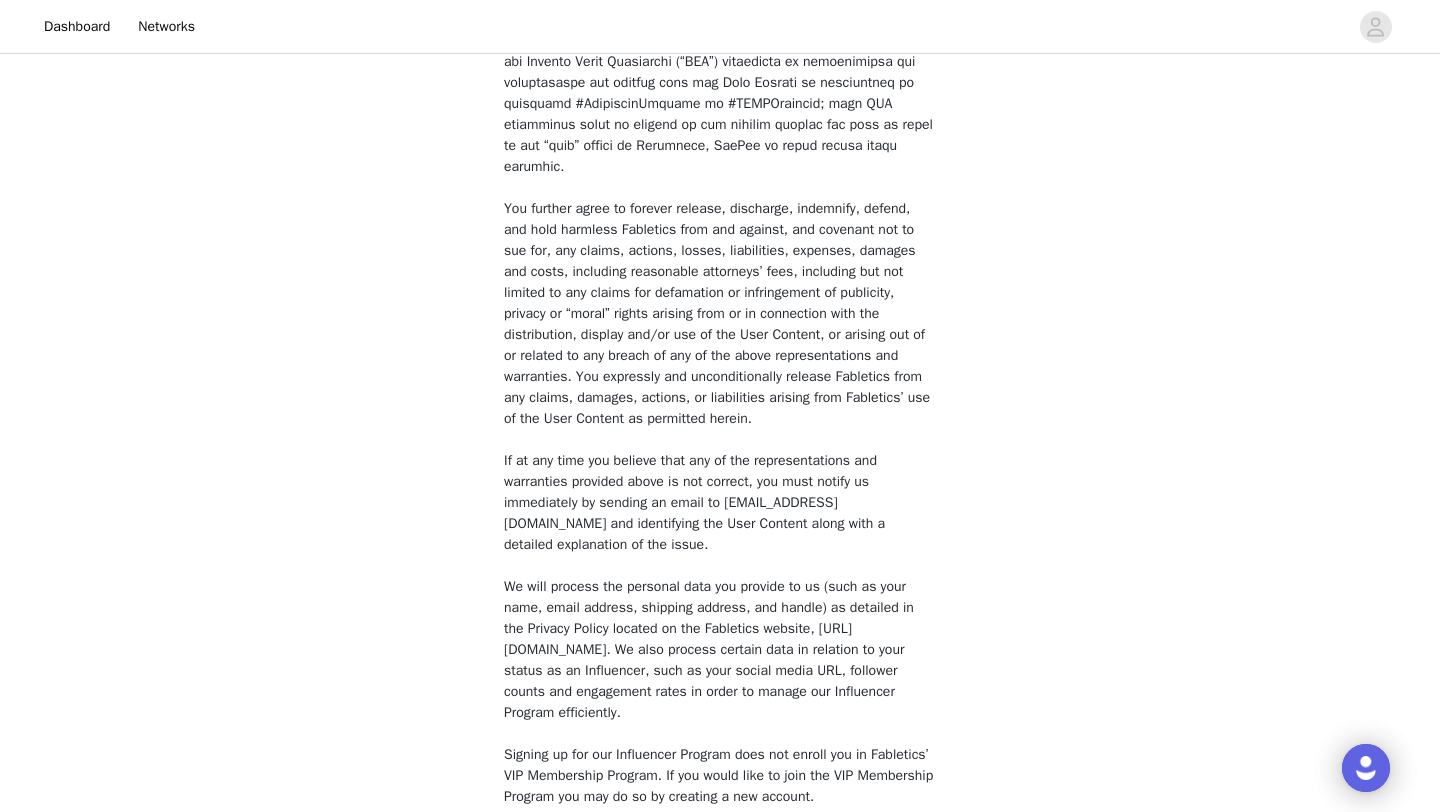 scroll, scrollTop: 1456, scrollLeft: 0, axis: vertical 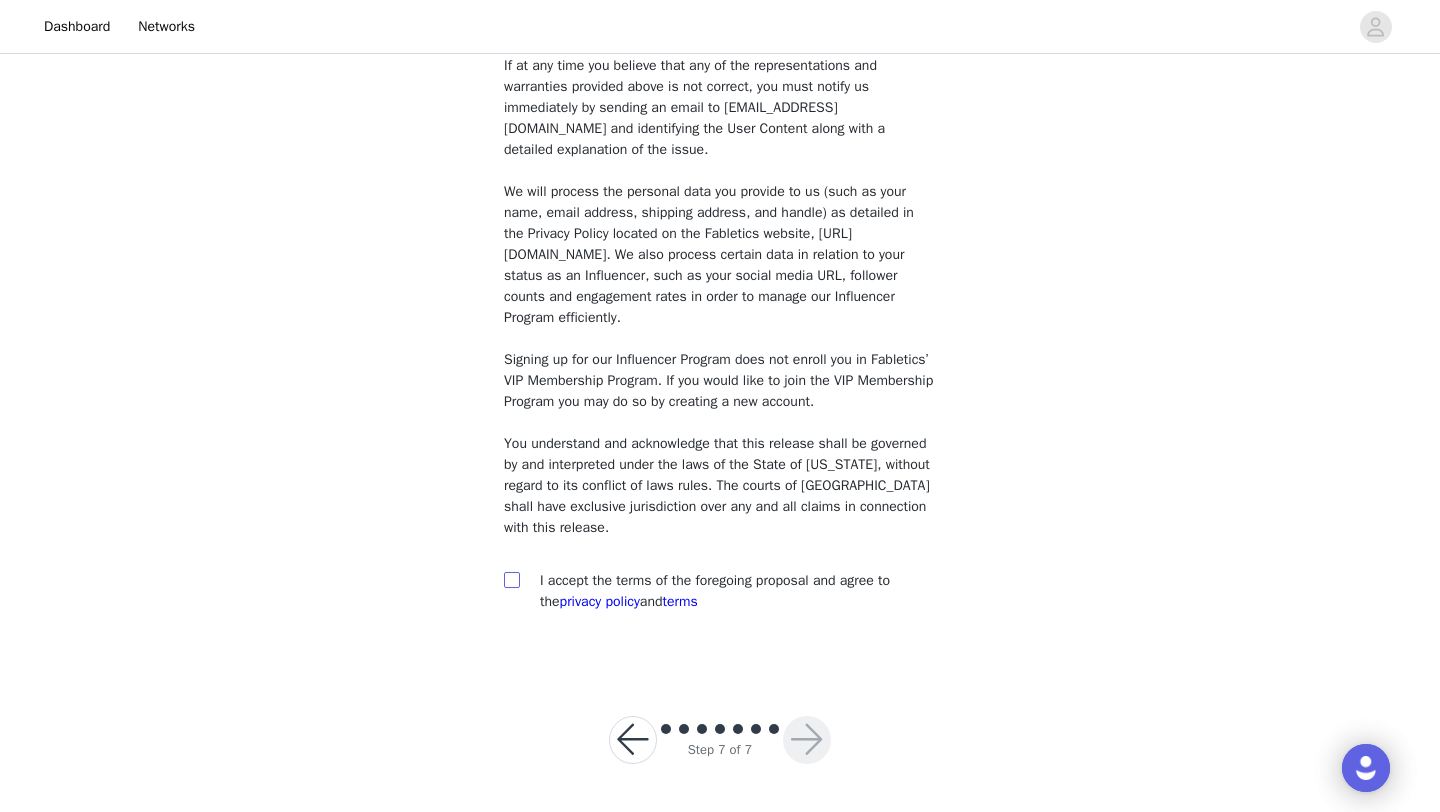 click at bounding box center [511, 579] 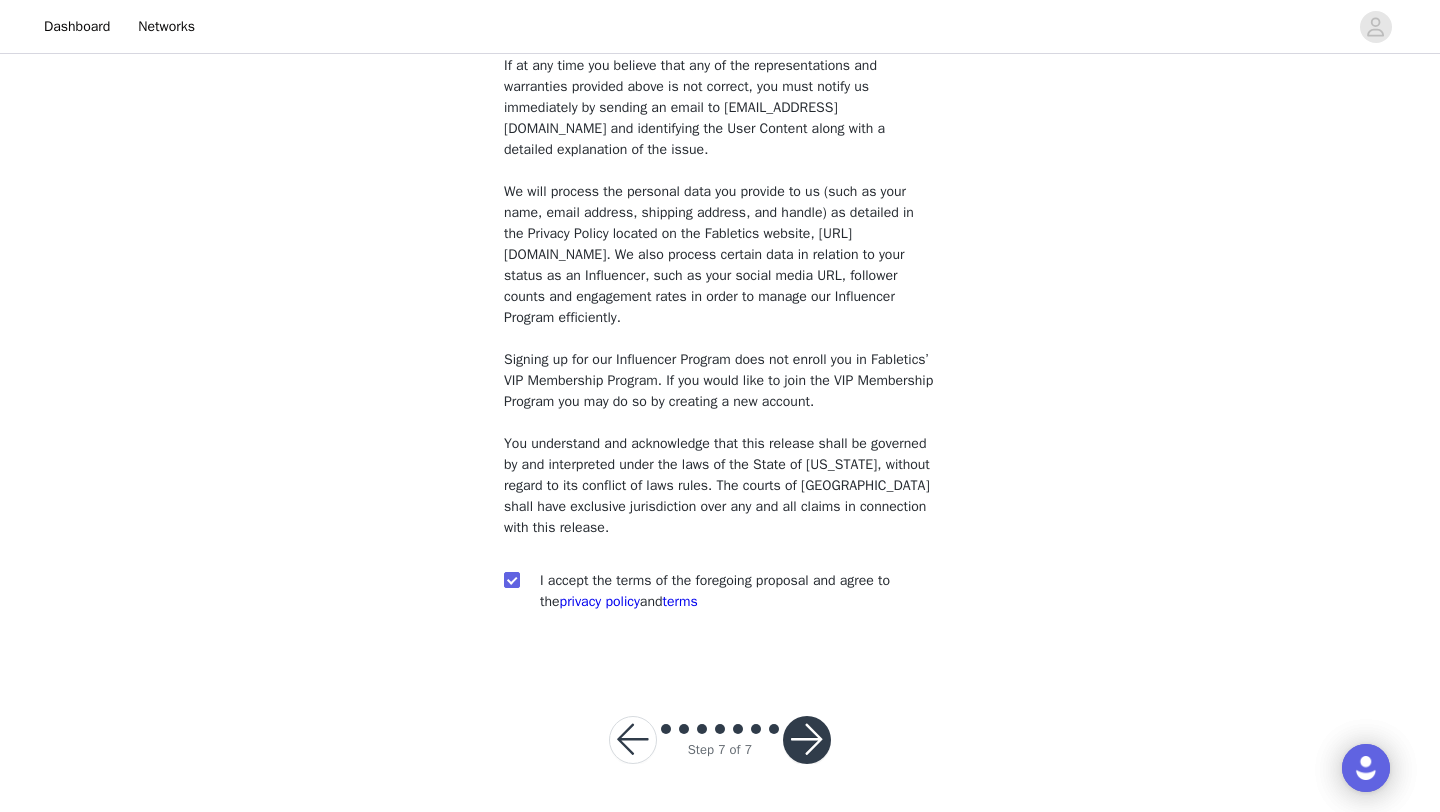 click at bounding box center [807, 740] 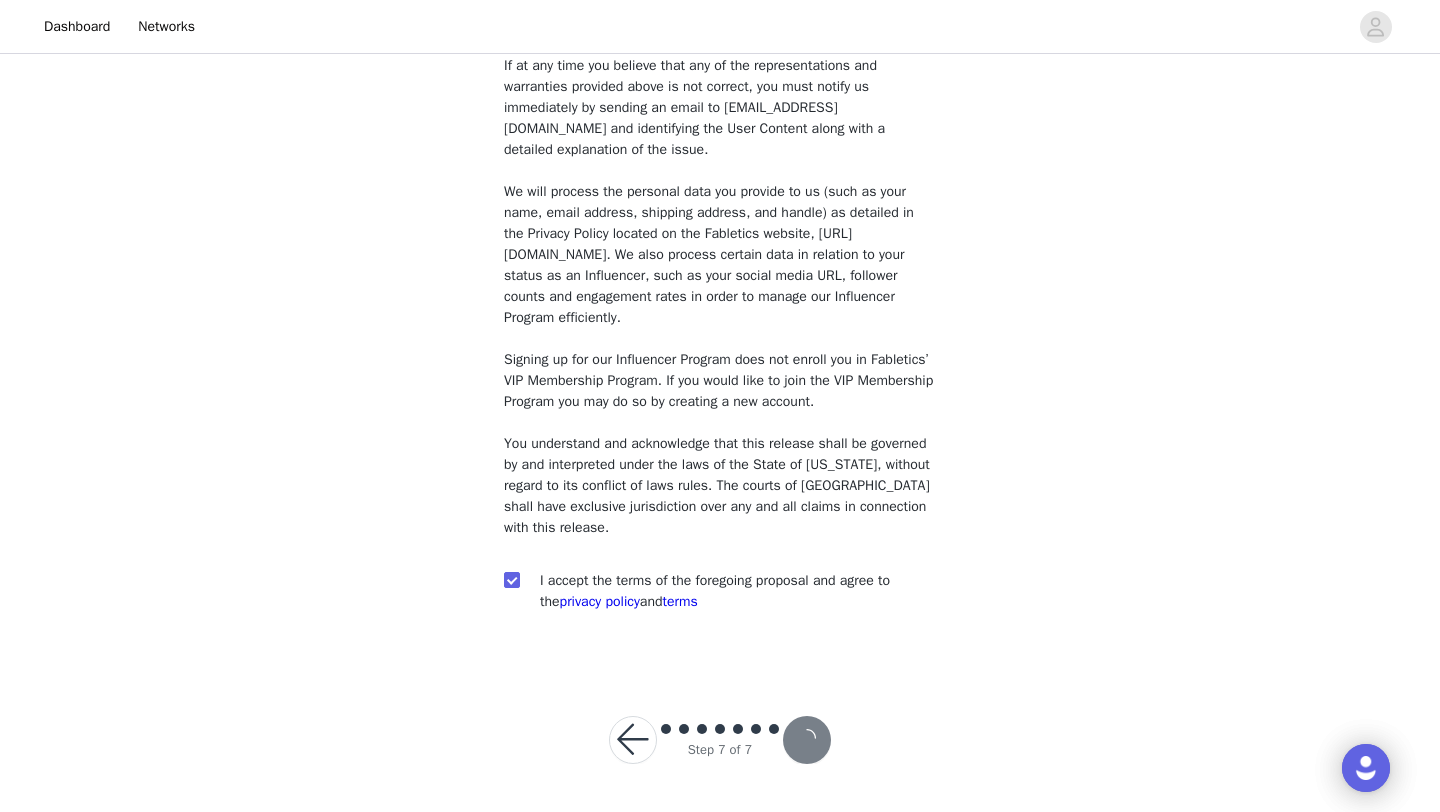 scroll, scrollTop: 0, scrollLeft: 0, axis: both 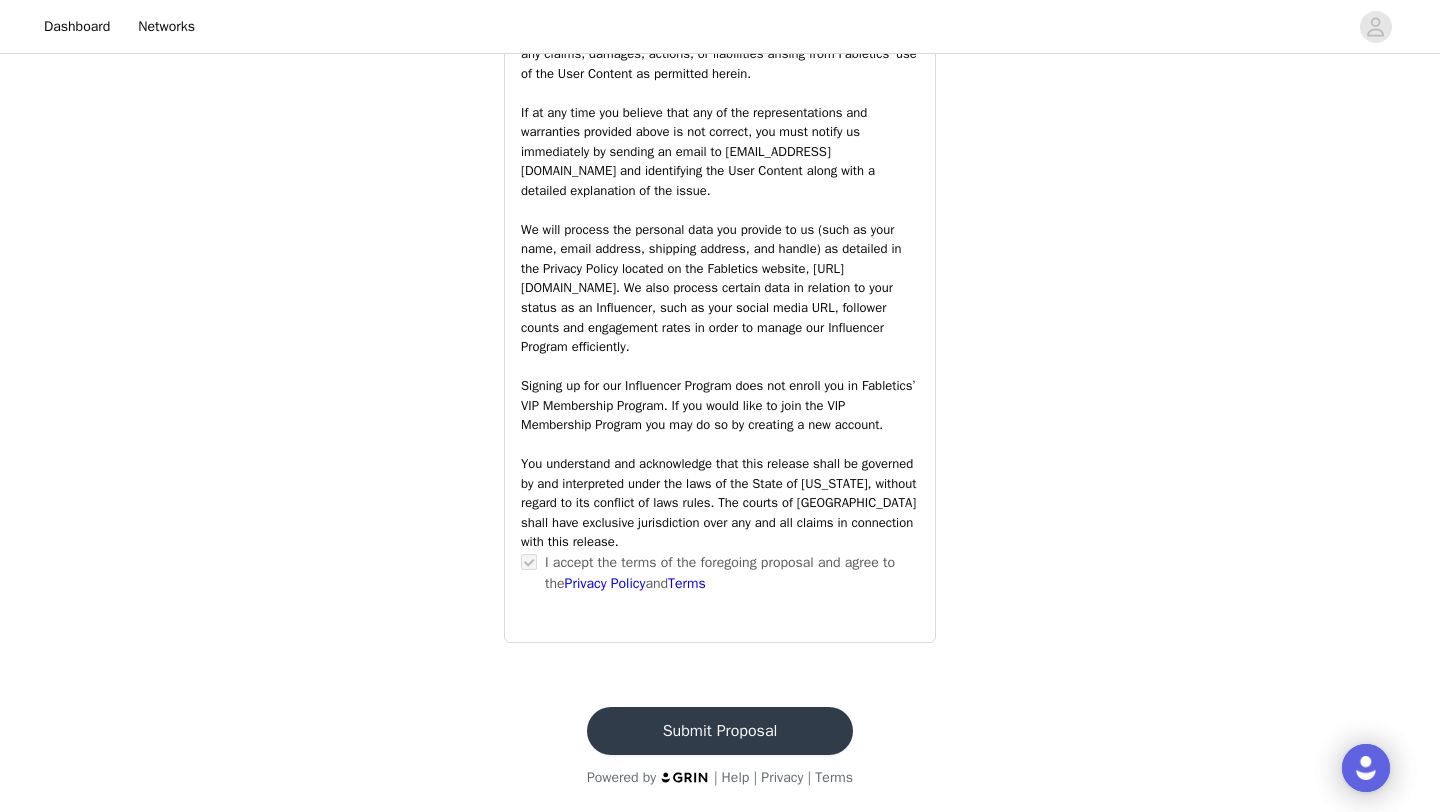 click on "Submit Proposal" at bounding box center (720, 731) 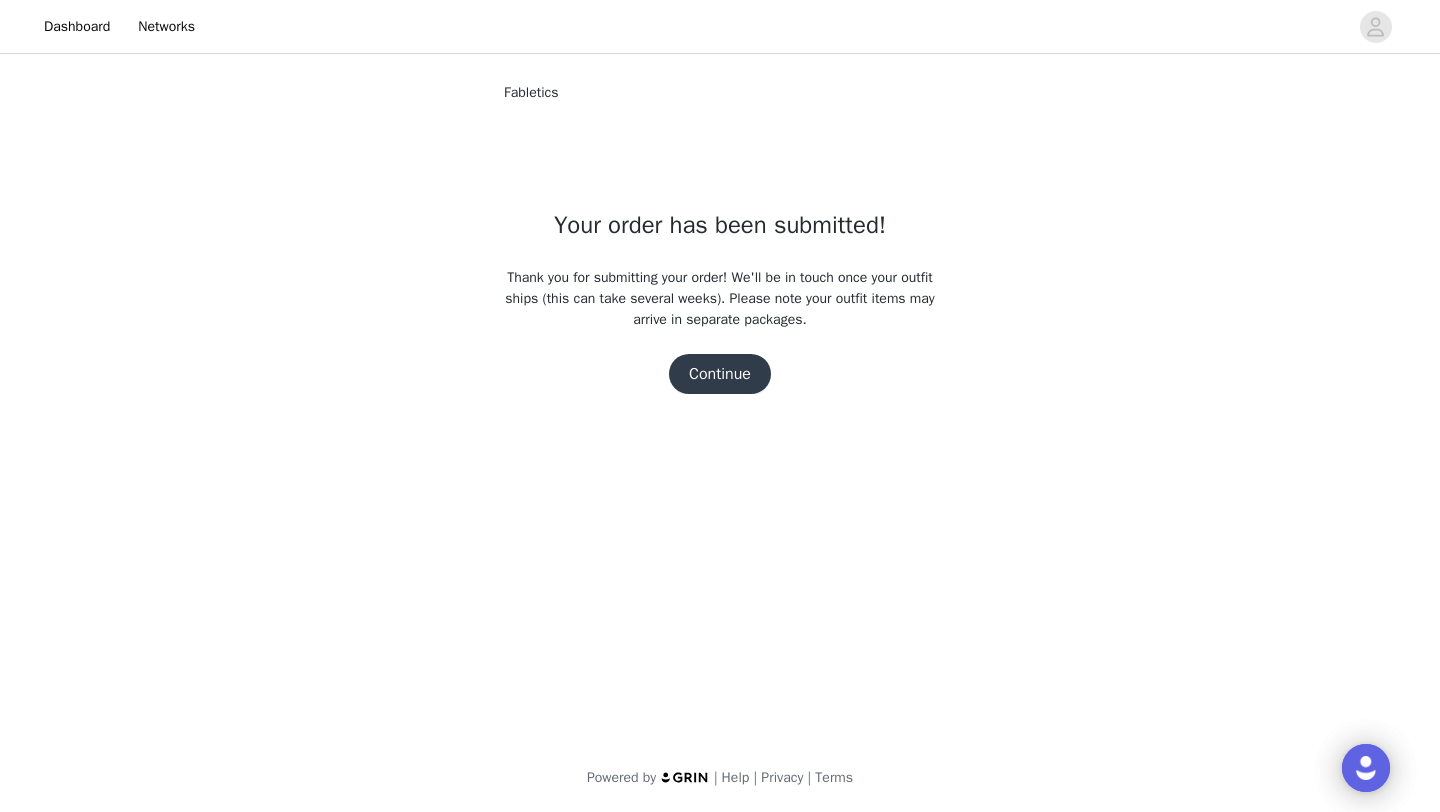 scroll, scrollTop: 0, scrollLeft: 0, axis: both 